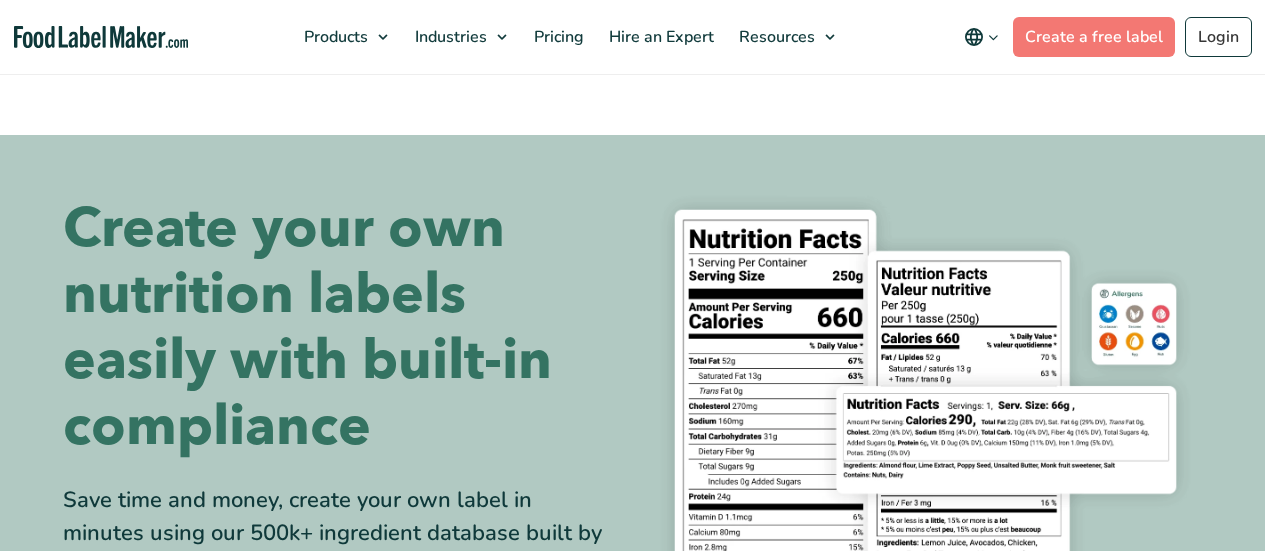 scroll, scrollTop: 1200, scrollLeft: 0, axis: vertical 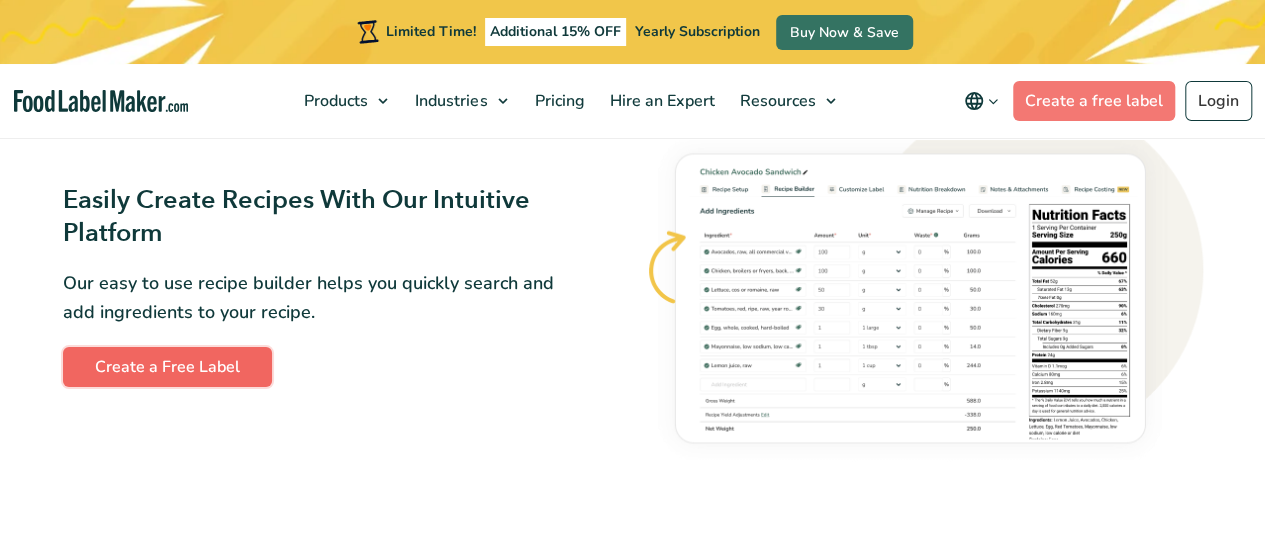 click on "Create a Free Label" at bounding box center [167, 367] 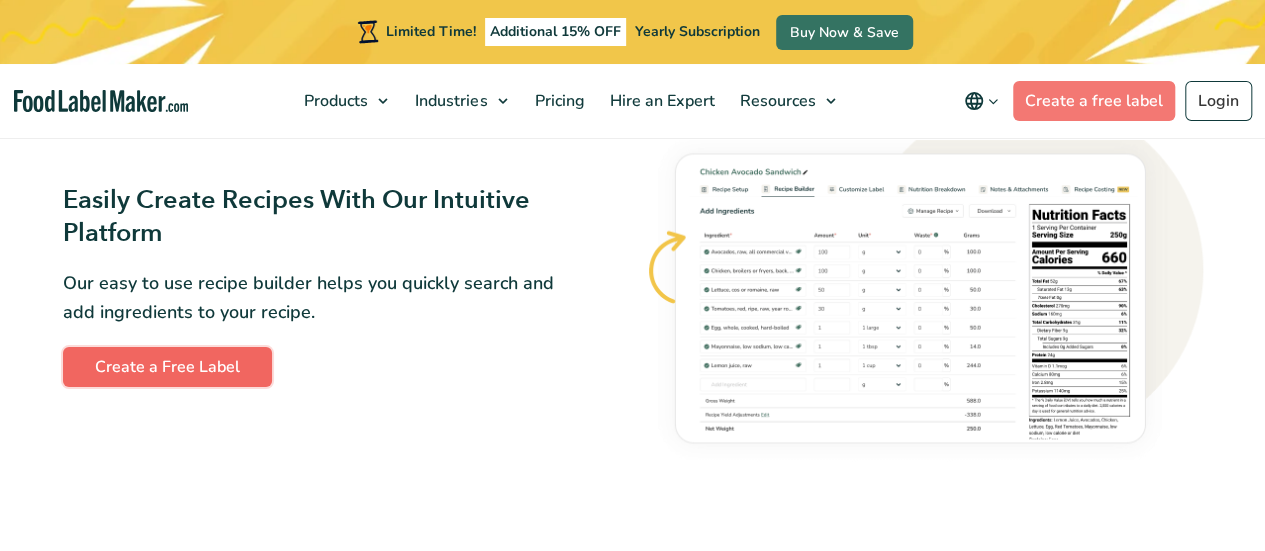 click on "Create a Free Label" at bounding box center (167, 367) 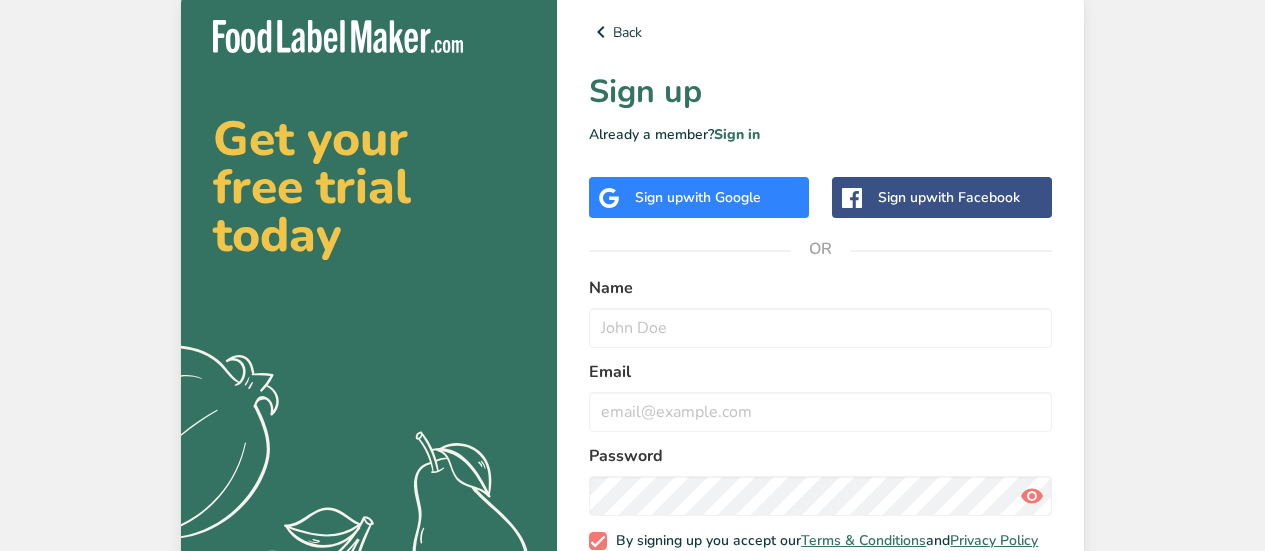 scroll, scrollTop: 0, scrollLeft: 0, axis: both 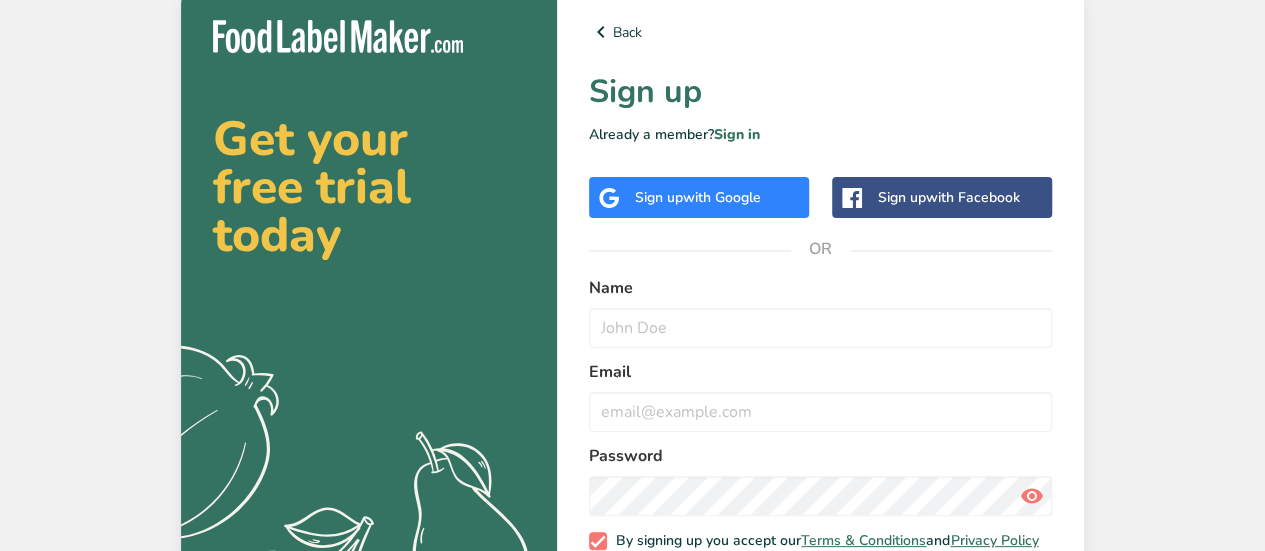 click on "with Google" at bounding box center (722, 197) 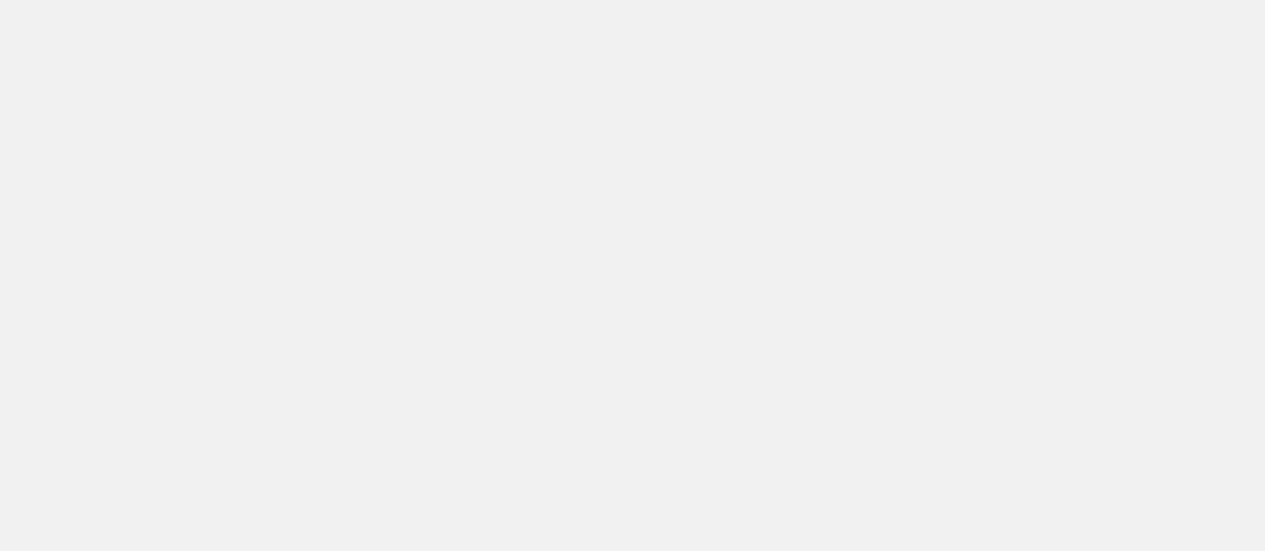 scroll, scrollTop: 0, scrollLeft: 0, axis: both 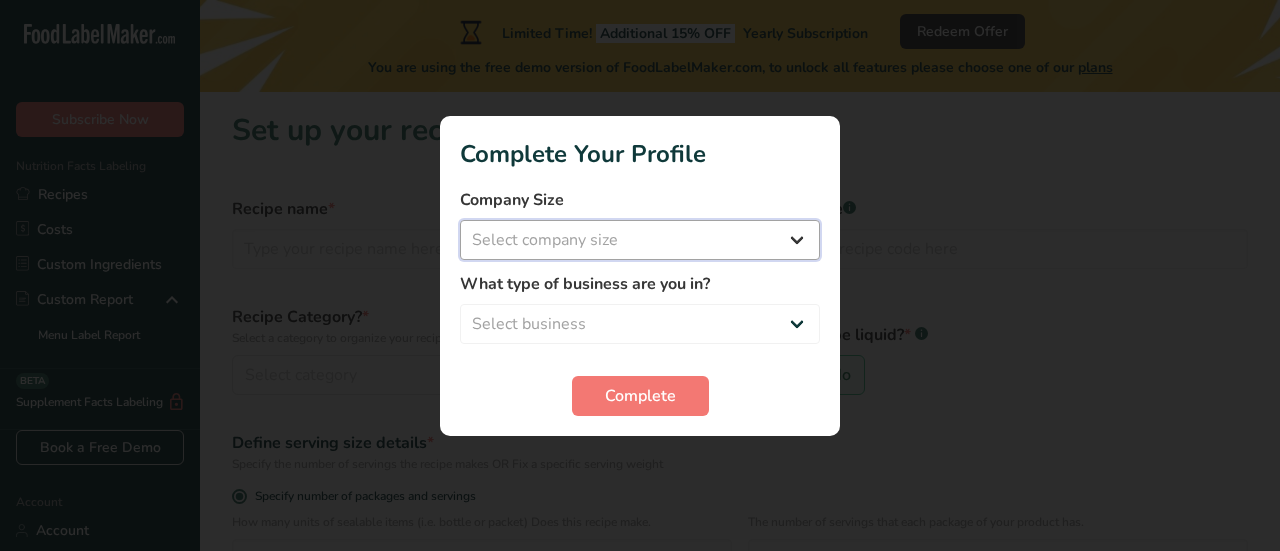 drag, startPoint x: 719, startPoint y: 243, endPoint x: 728, endPoint y: 257, distance: 16.643316 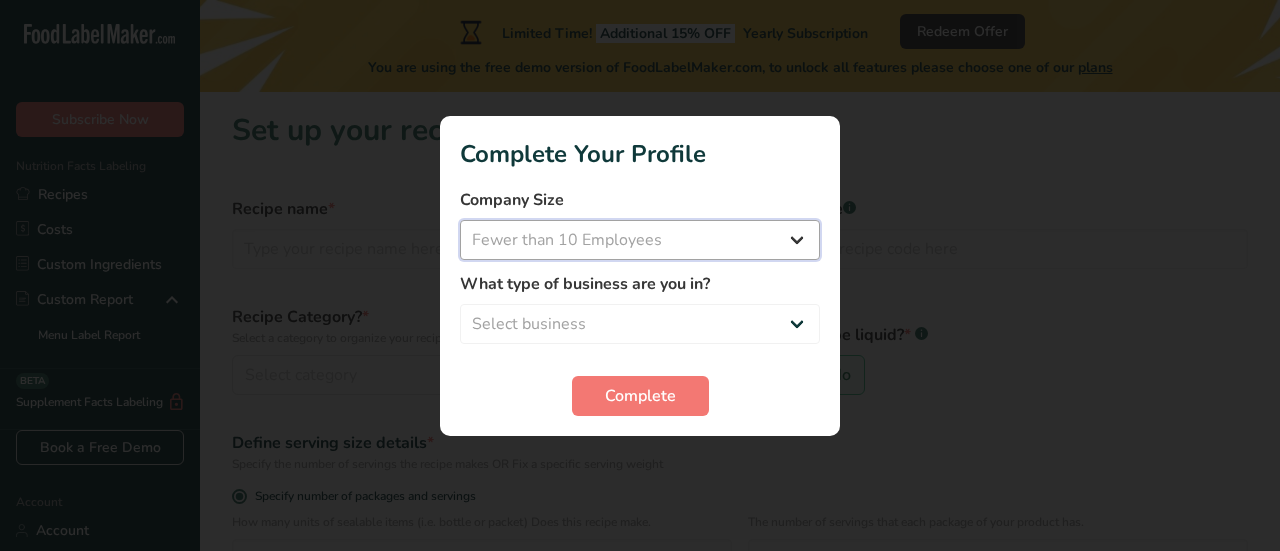 click on "Select company size
Fewer than 10 Employees
10 to 50 Employees
51 to 500 Employees
Over 500 Employees" at bounding box center (640, 240) 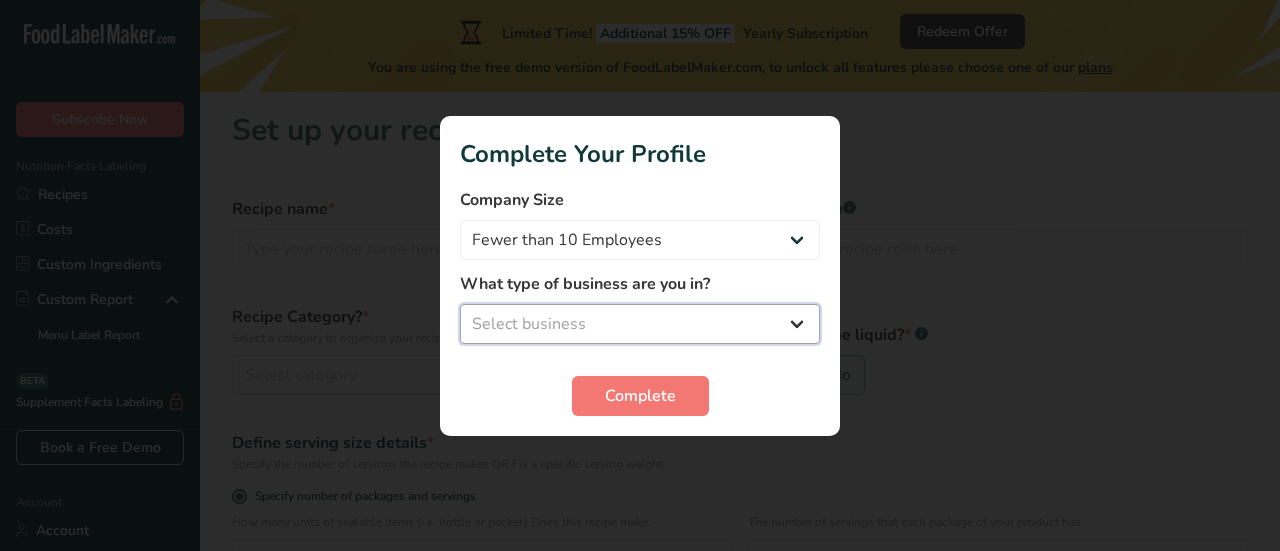 click on "Select business
Packaged Food Manufacturer
Restaurant & Cafe
Bakery
Meal Plans & Catering Company
Nutritionist
Food Blogger
Personal Trainer
Other" at bounding box center [640, 324] 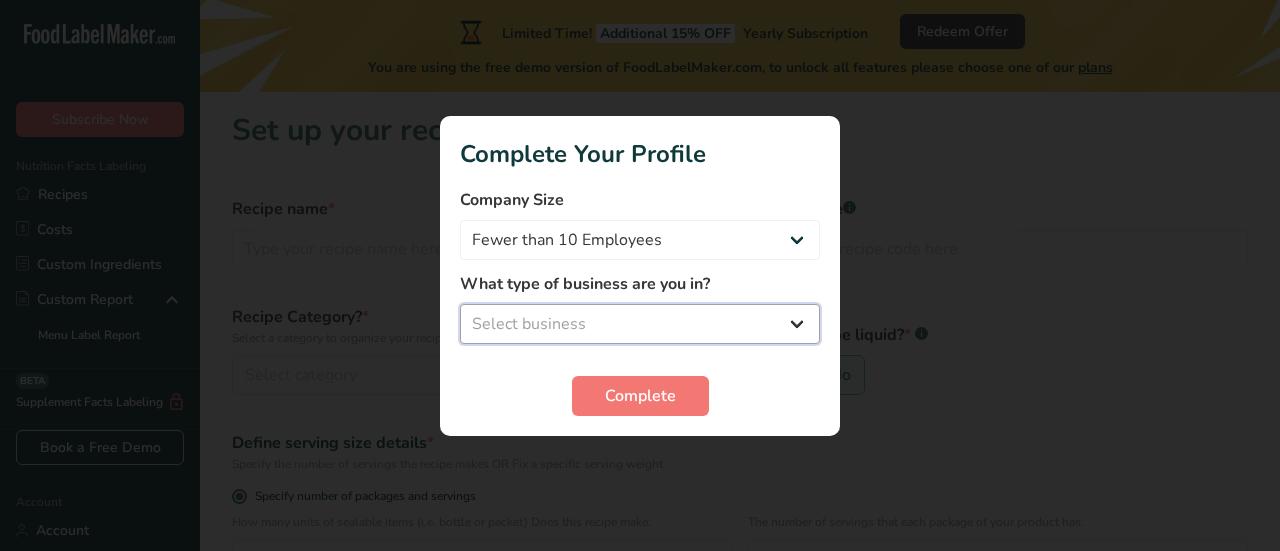 select on "8" 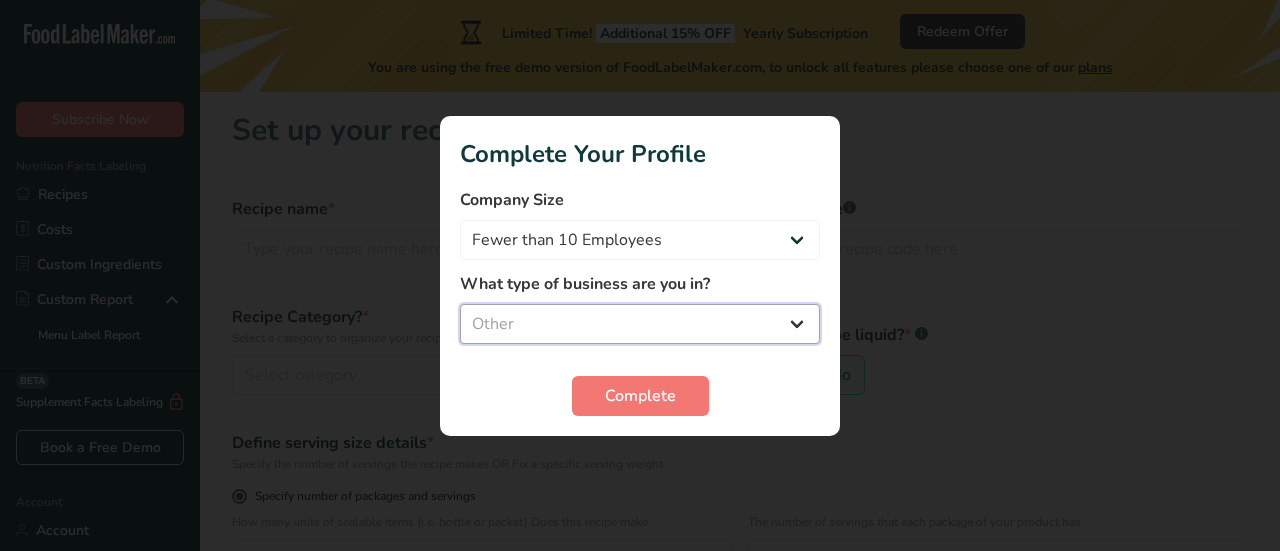 click on "Select business
Packaged Food Manufacturer
Restaurant & Cafe
Bakery
Meal Plans & Catering Company
Nutritionist
Food Blogger
Personal Trainer
Other" at bounding box center [640, 324] 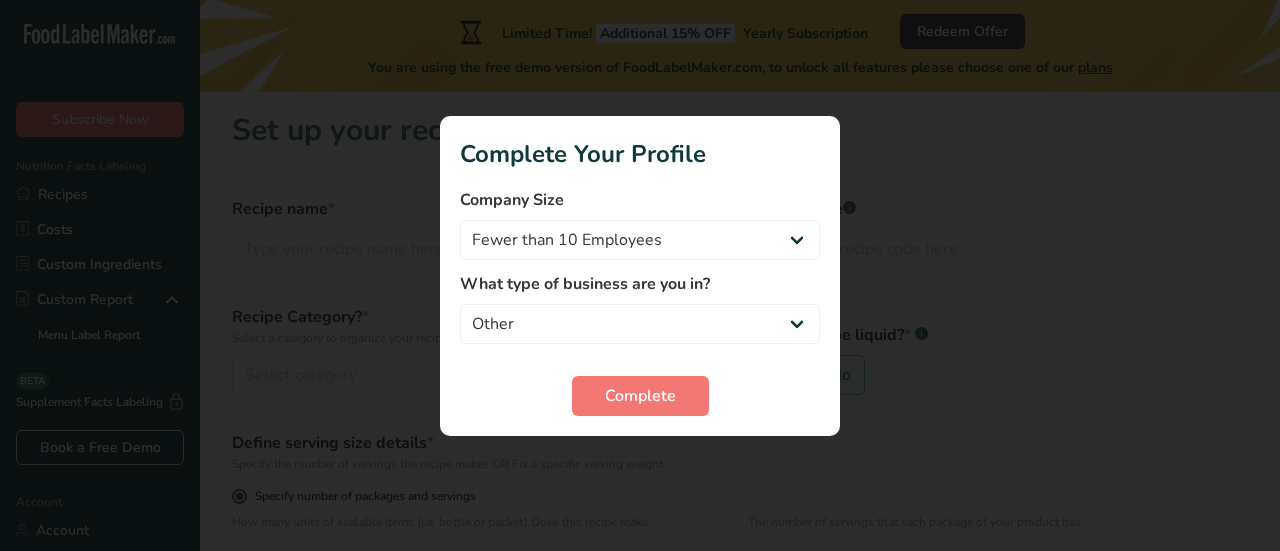 click on "Complete Your Profile
Company Size
Fewer than 10 Employees
10 to 50 Employees
51 to 500 Employees
Over 500 Employees
What type of business are you in?
Packaged Food Manufacturer
Restaurant & Cafe
Bakery
Meal Plans & Catering Company
Nutritionist
Food Blogger
Personal Trainer
Other
Complete" at bounding box center [640, 276] 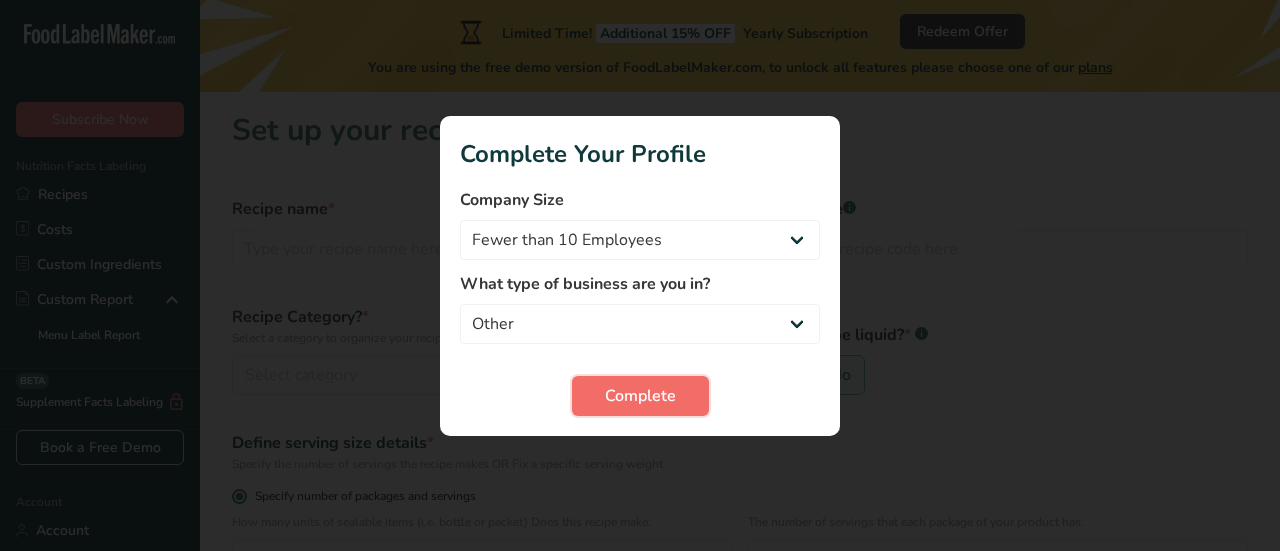 click on "Complete" at bounding box center [640, 396] 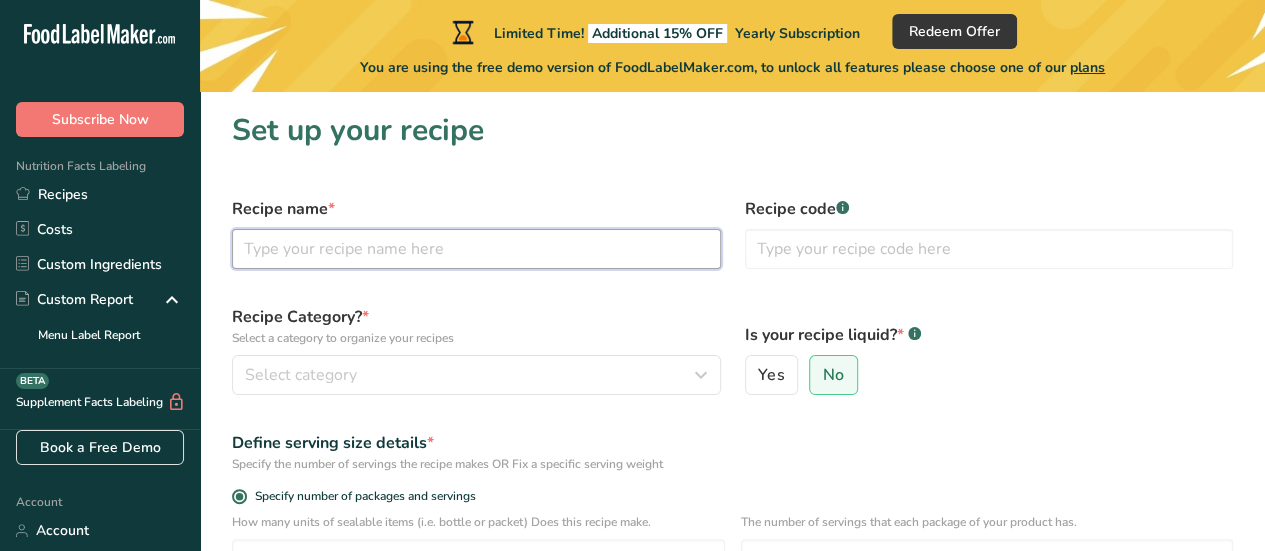 click at bounding box center (476, 249) 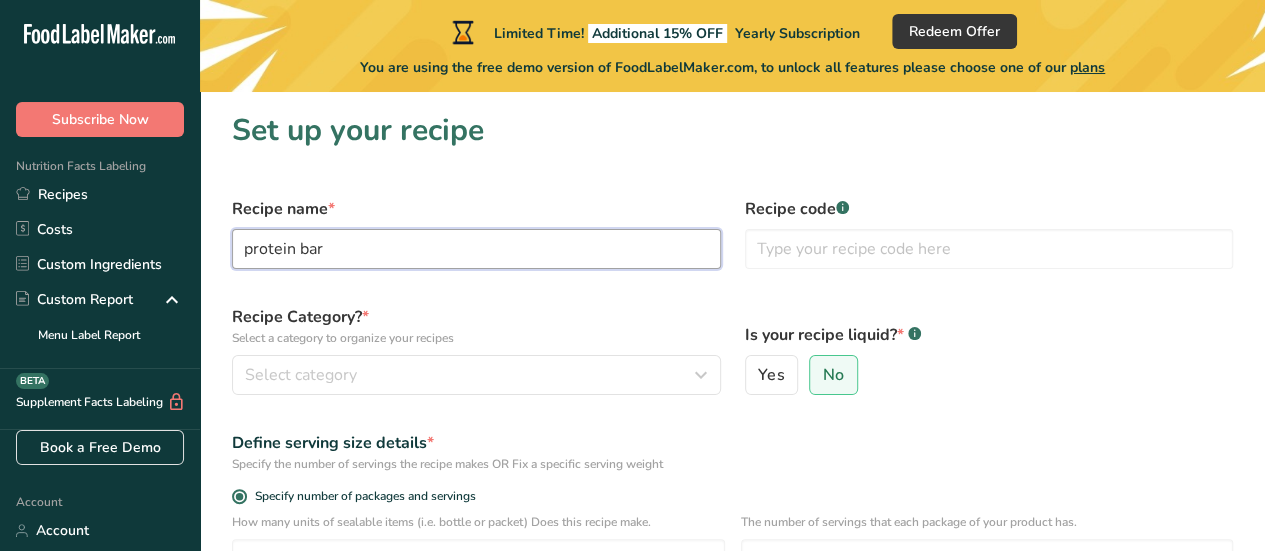 type on "protein bar" 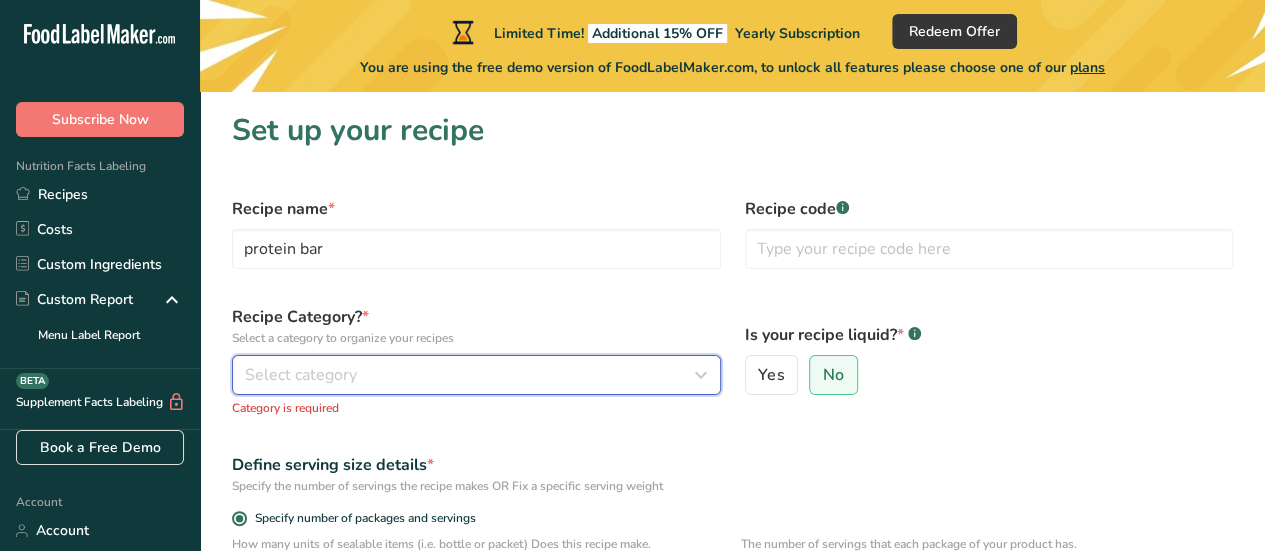 click on "Select category" at bounding box center [470, 375] 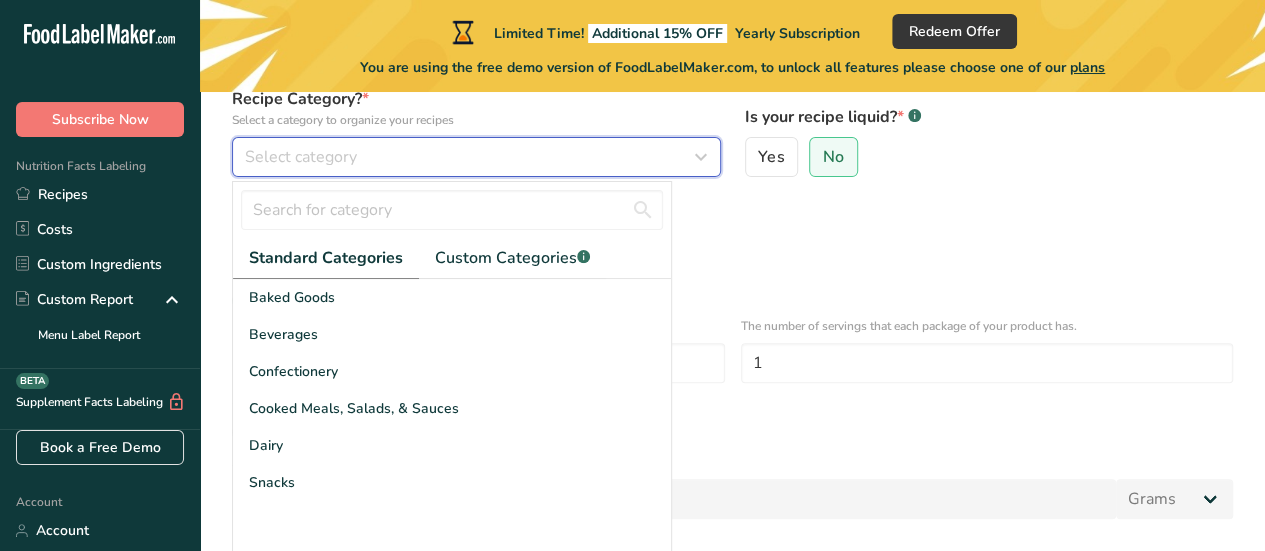 scroll, scrollTop: 300, scrollLeft: 0, axis: vertical 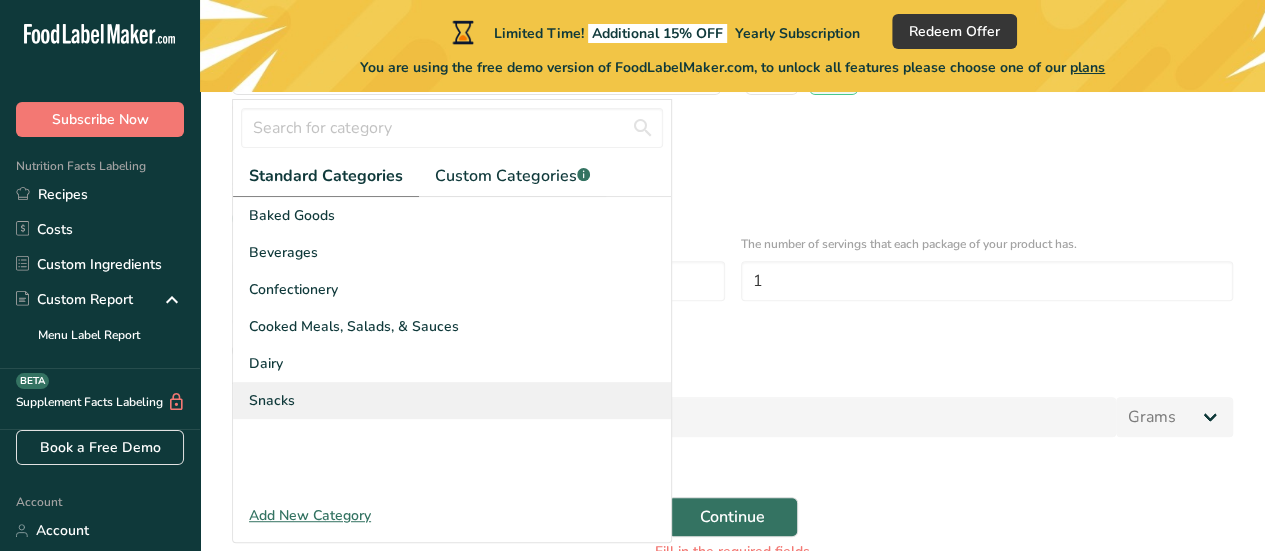 click on "Snacks" at bounding box center [452, 400] 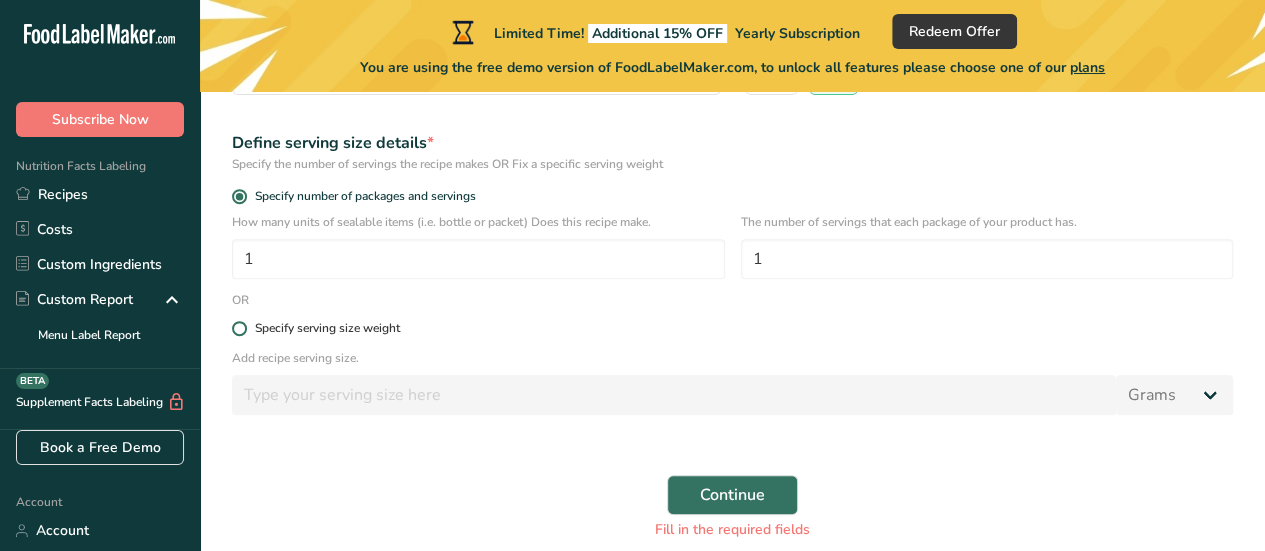 click on "Specify serving size weight" at bounding box center [732, 328] 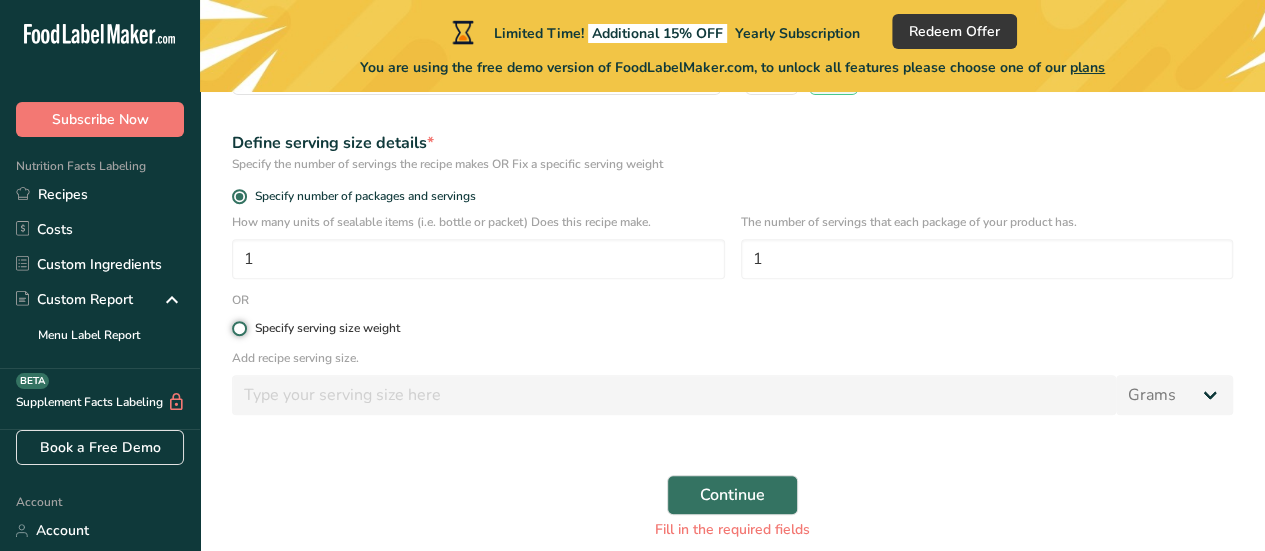 click on "Specify serving size weight" at bounding box center [238, 328] 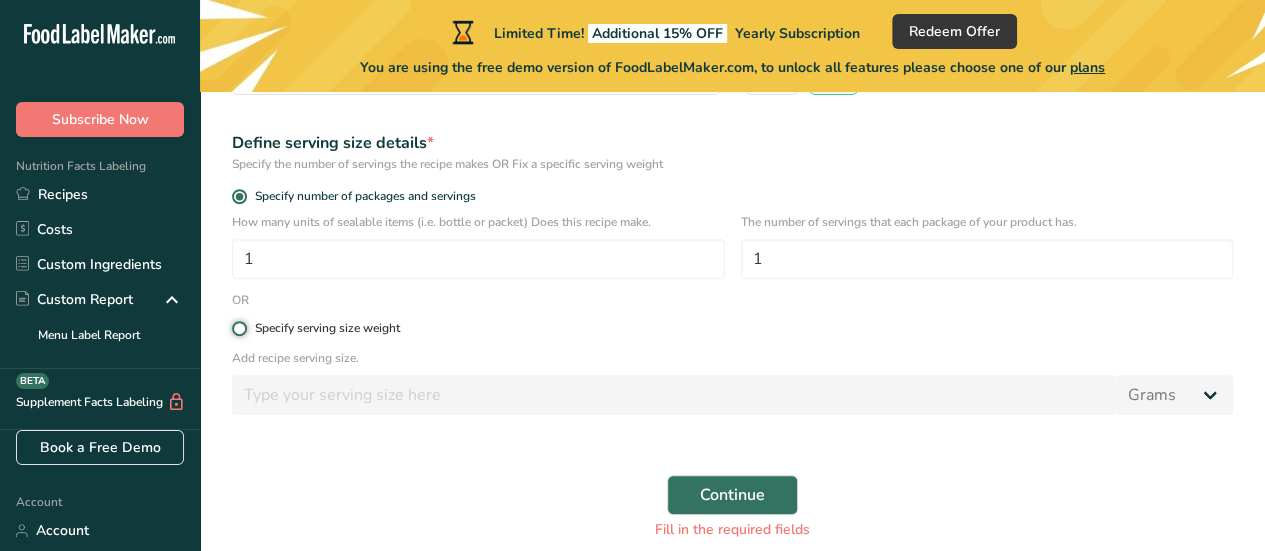 radio on "true" 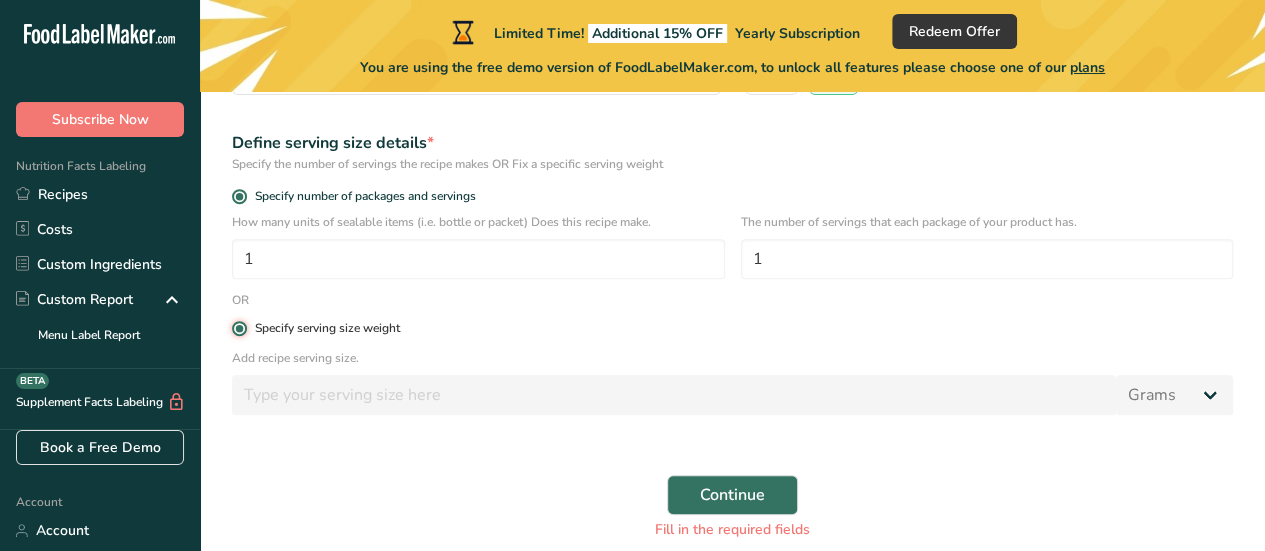 radio on "false" 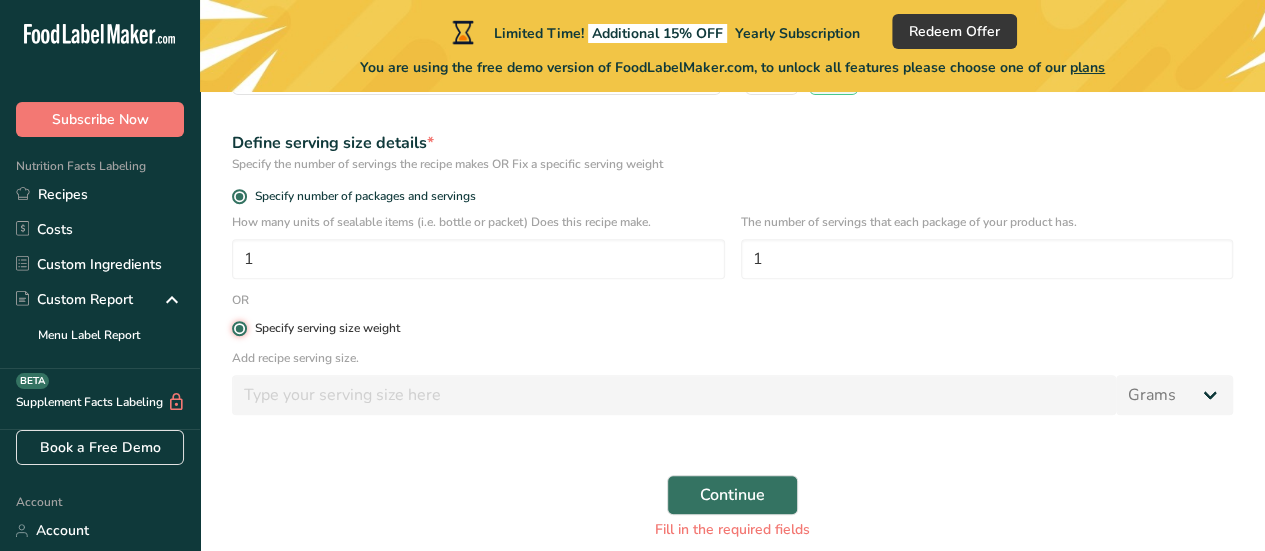 type 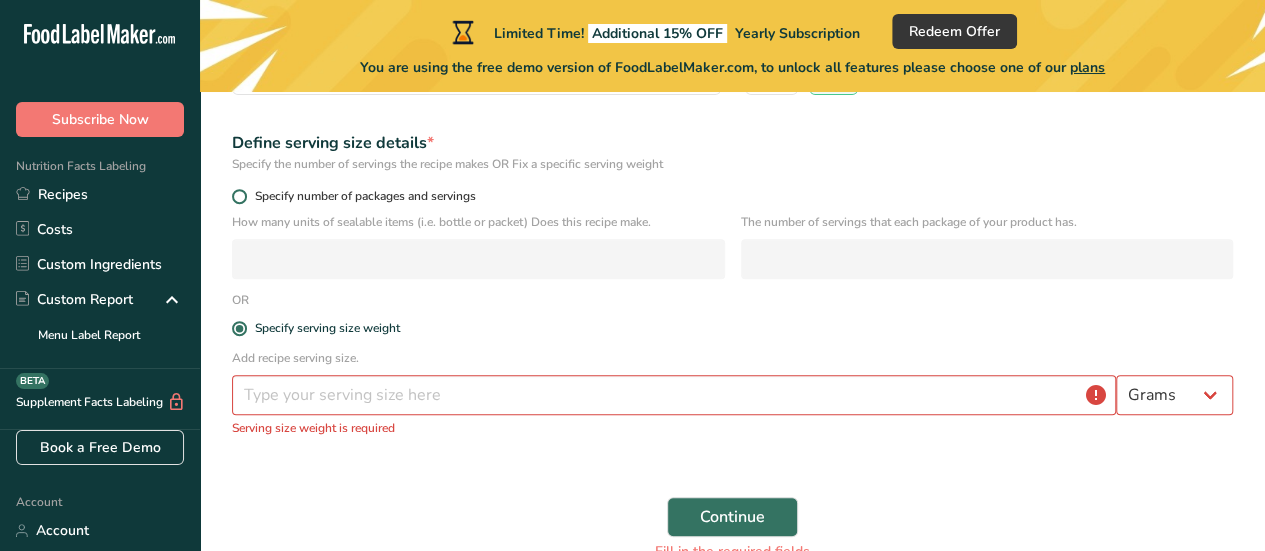 click at bounding box center [239, 196] 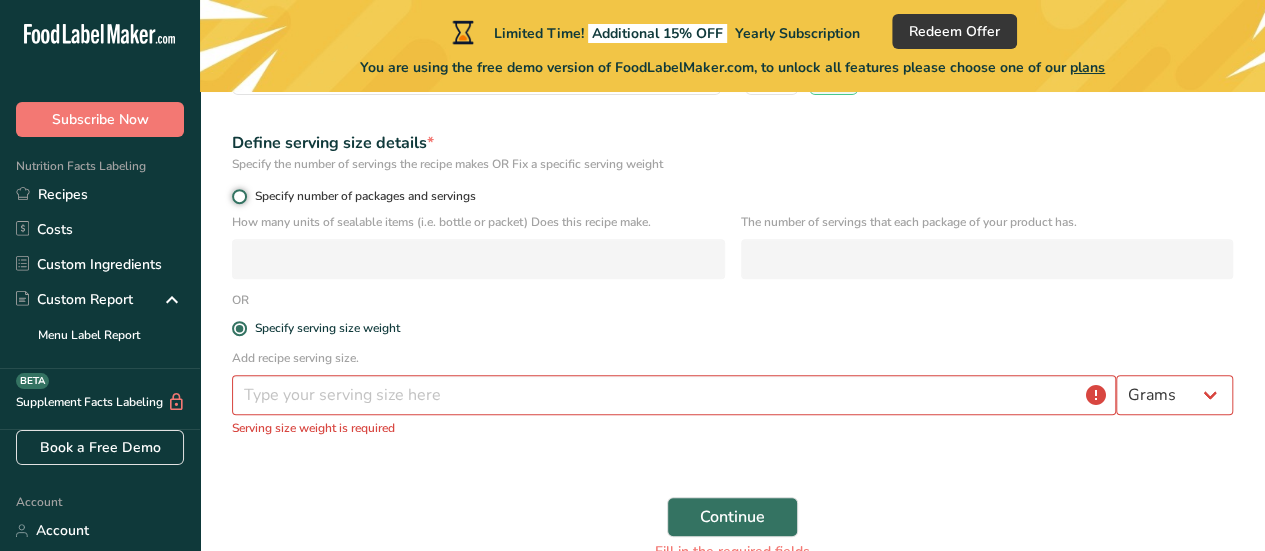click on "Specify number of packages and servings" at bounding box center [238, 196] 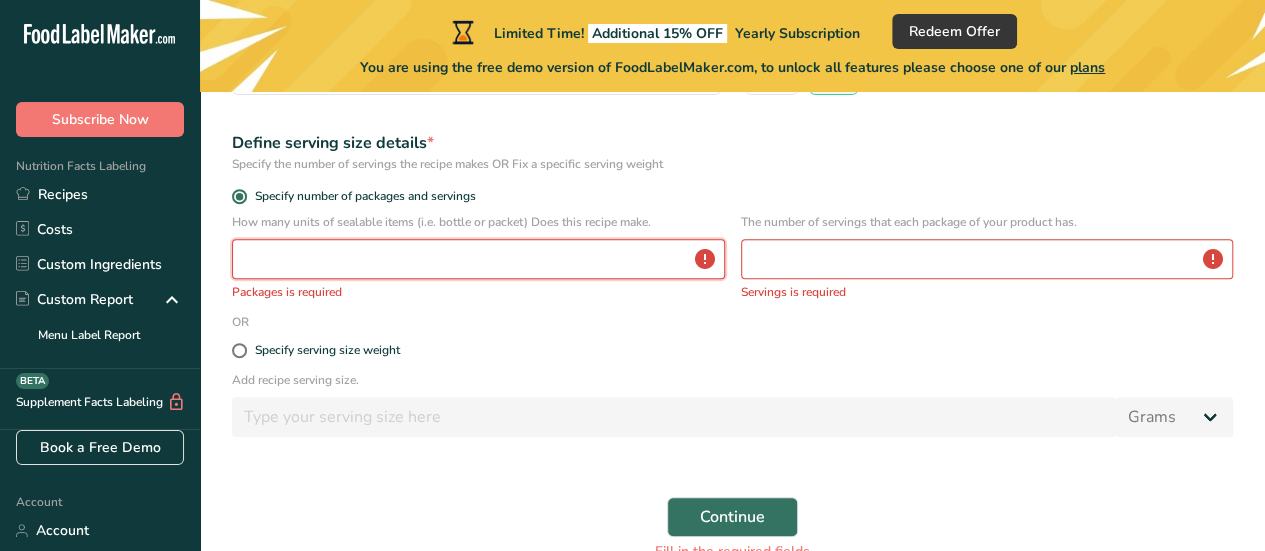 click at bounding box center [478, 259] 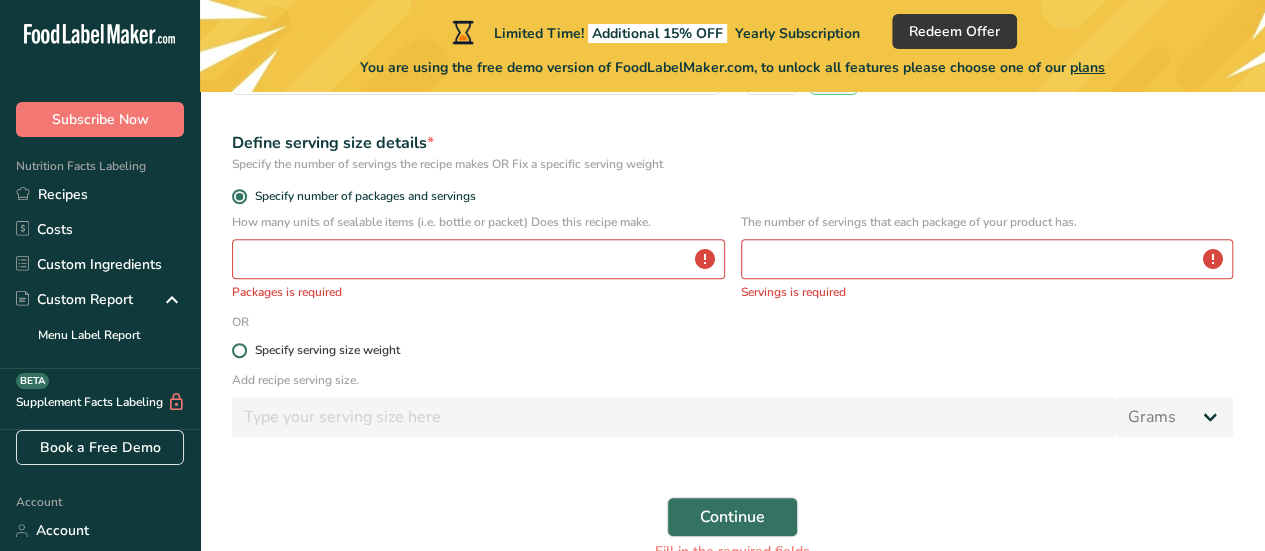 click at bounding box center (239, 350) 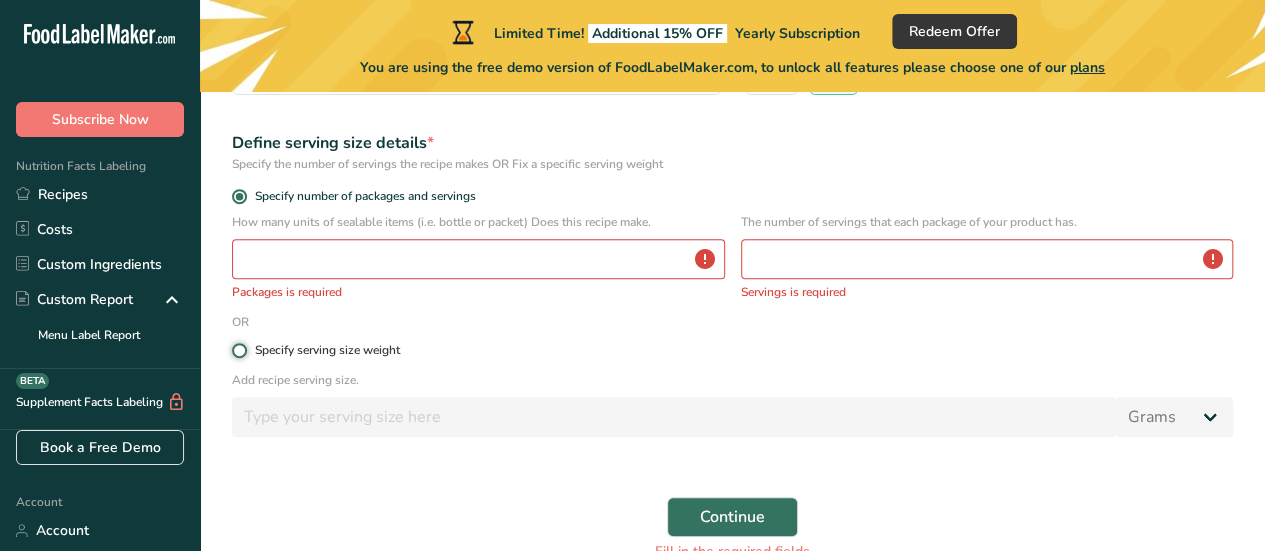 radio on "true" 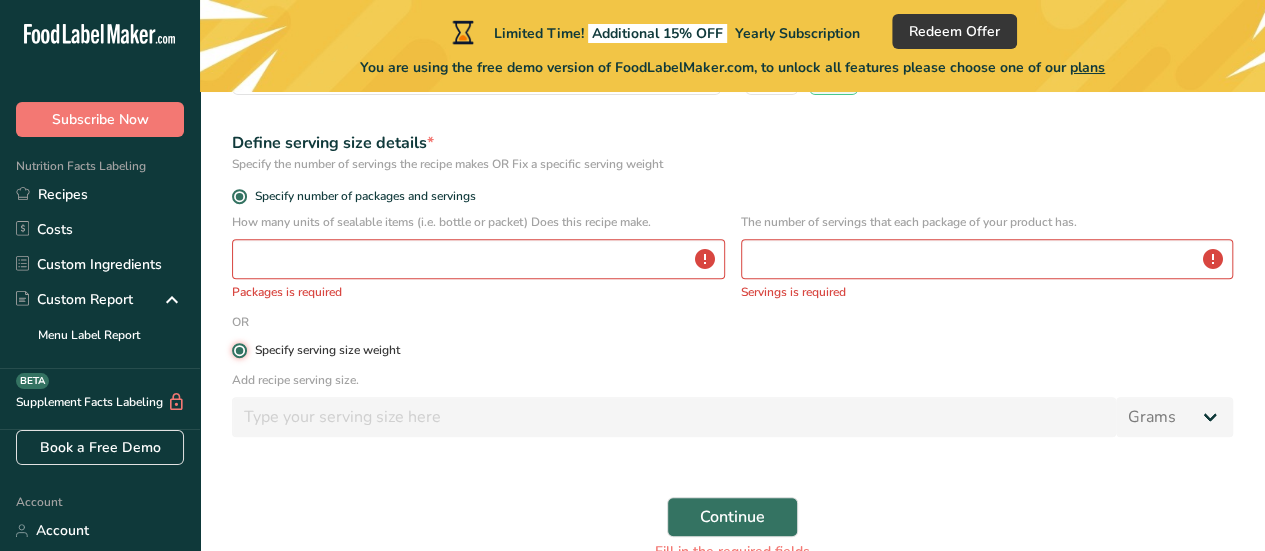 radio on "false" 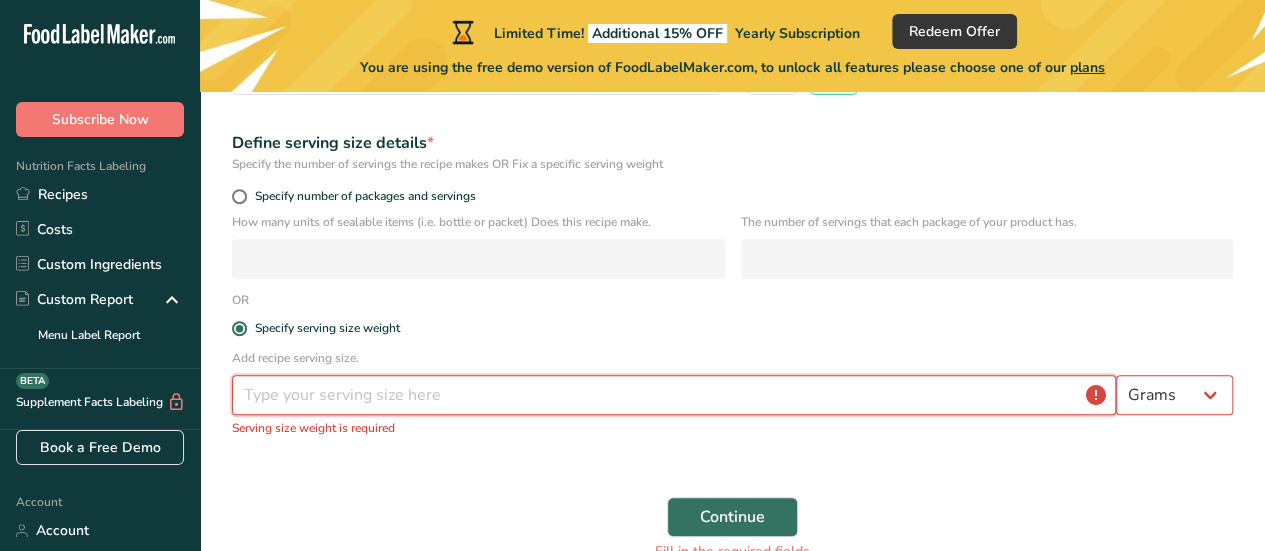 click at bounding box center (674, 395) 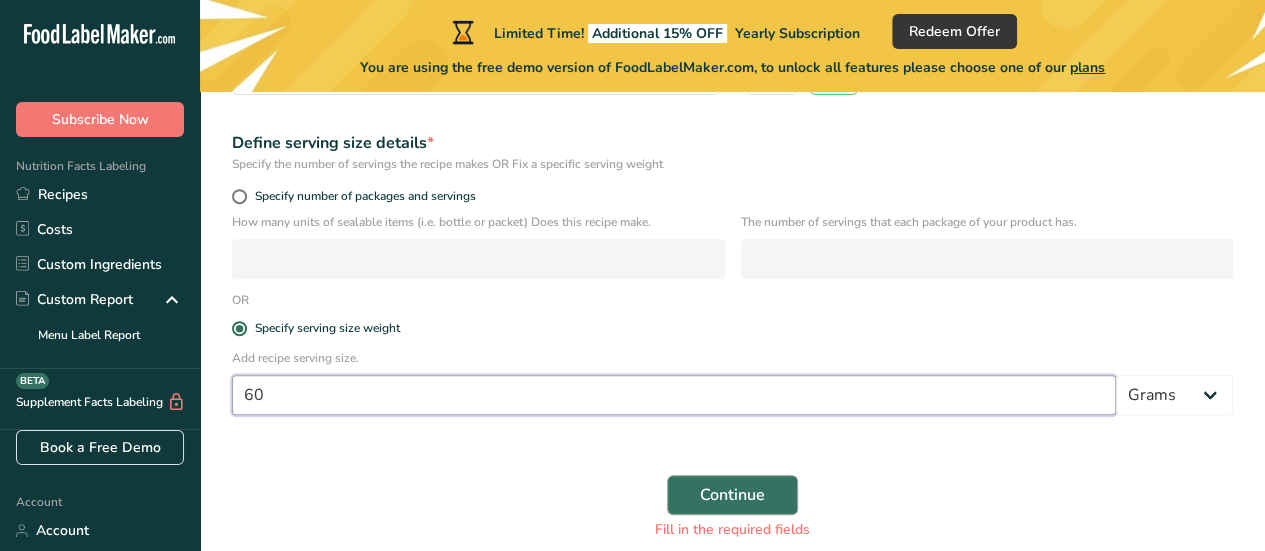 type on "60" 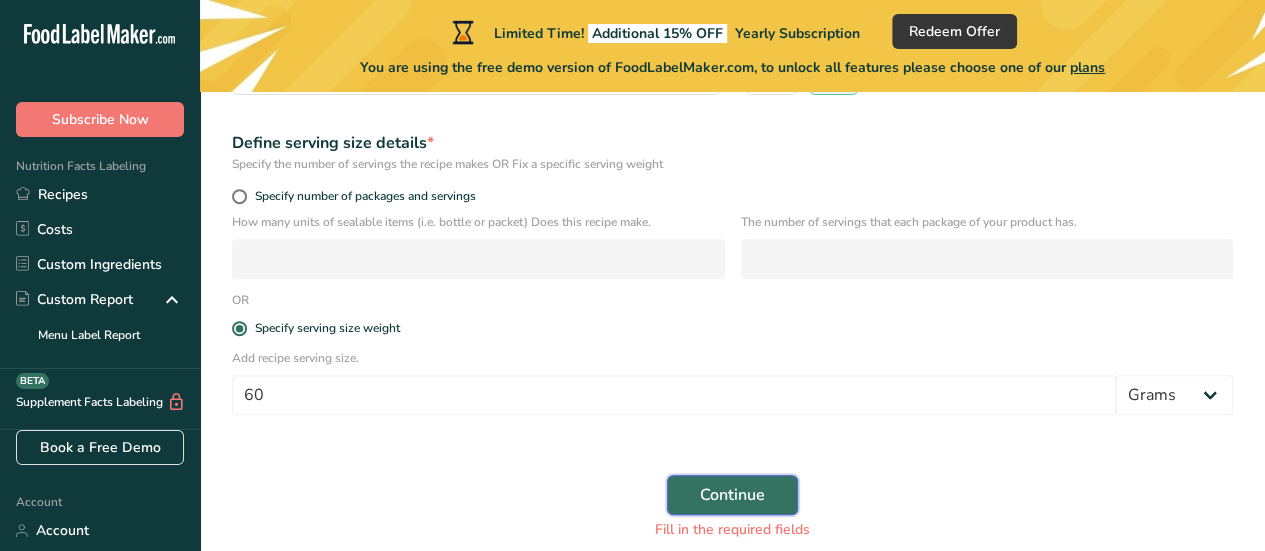 click on "Continue" at bounding box center (732, 495) 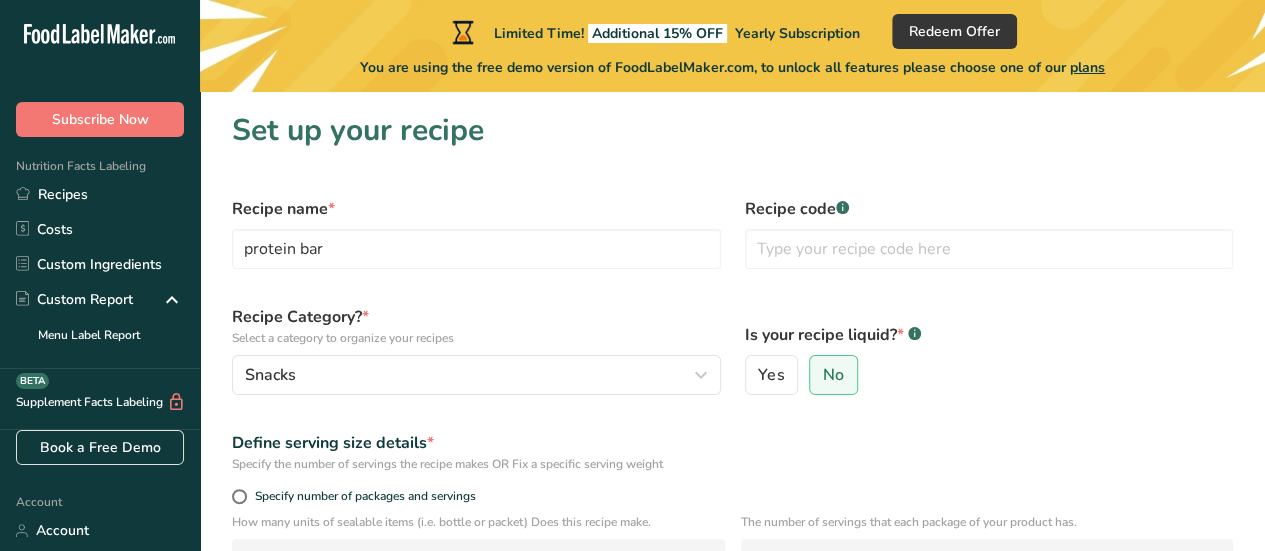 scroll, scrollTop: 360, scrollLeft: 0, axis: vertical 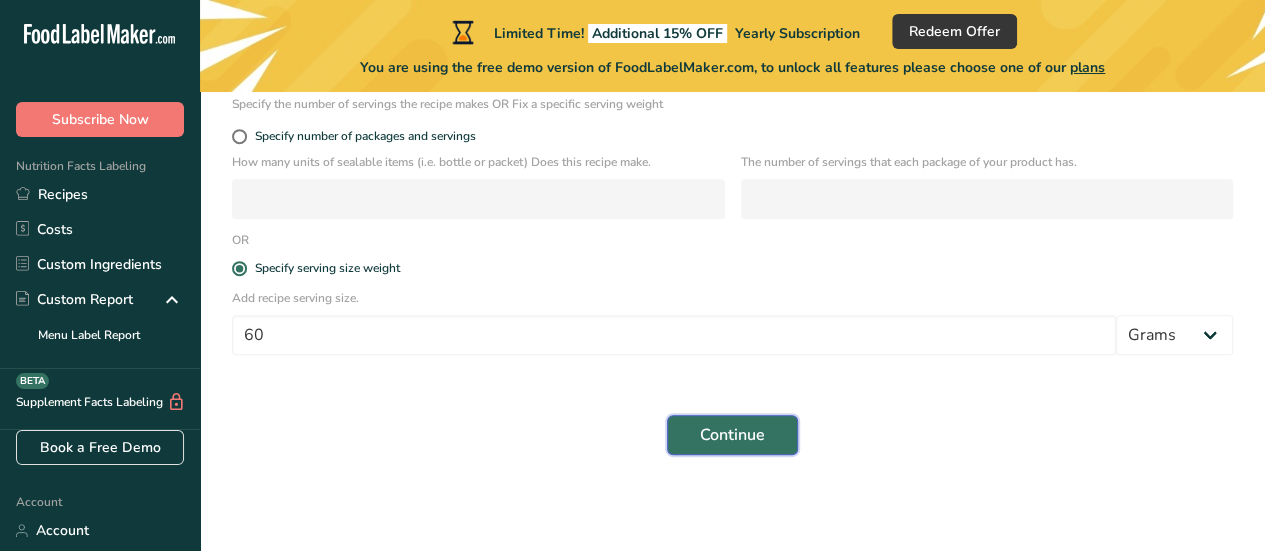 click on "Continue" at bounding box center [732, 435] 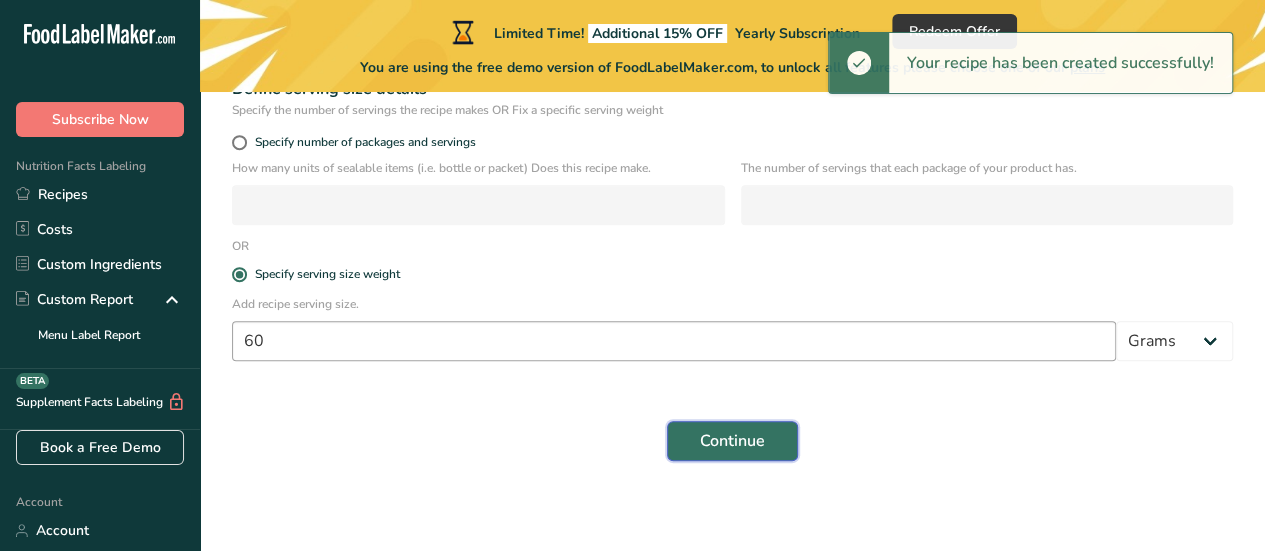 scroll, scrollTop: 360, scrollLeft: 0, axis: vertical 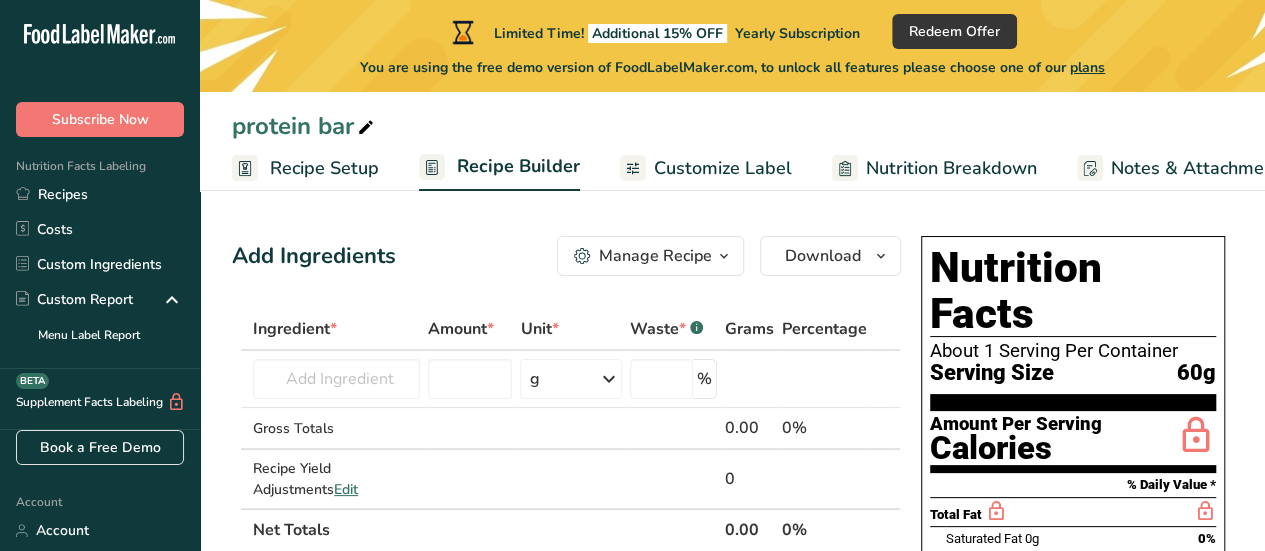 click on "Manage Recipe" at bounding box center (655, 256) 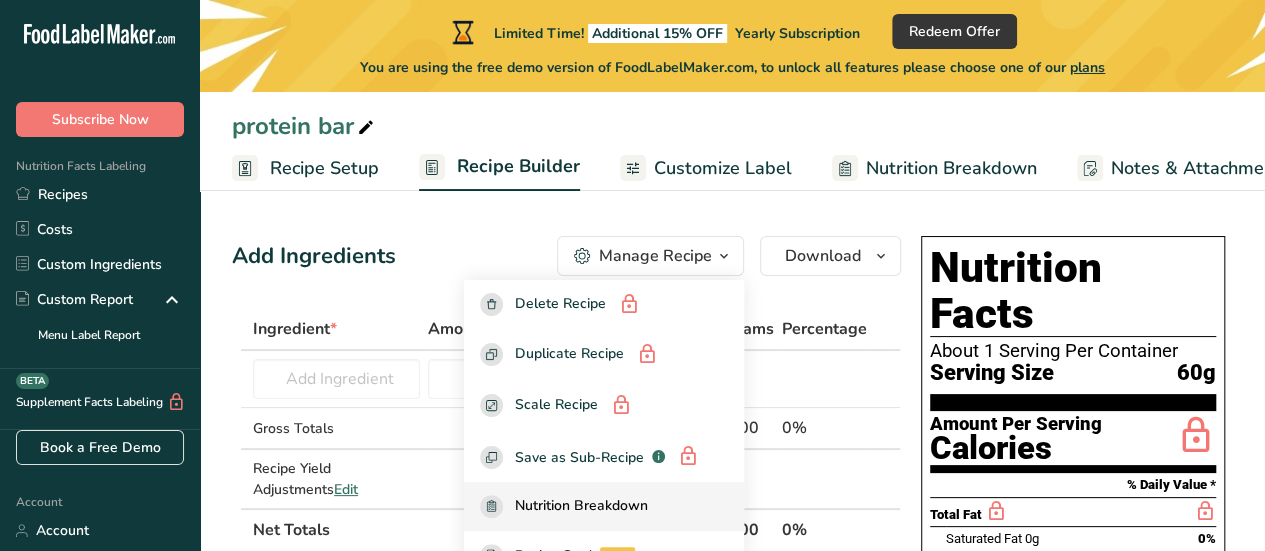click on "Nutrition Breakdown" at bounding box center (604, 506) 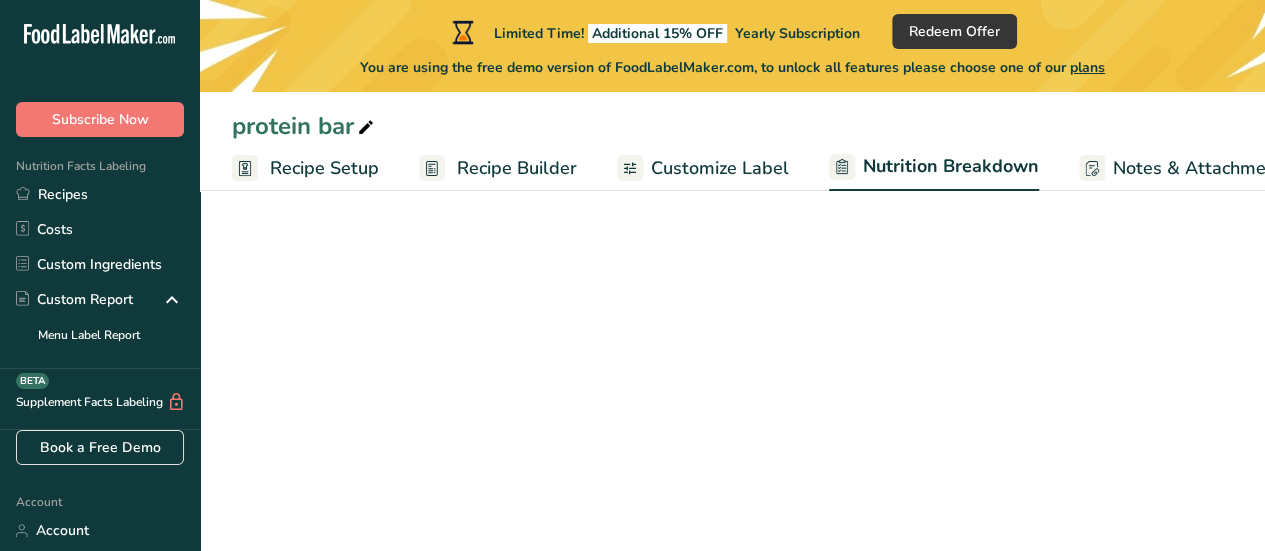 select on "Calories" 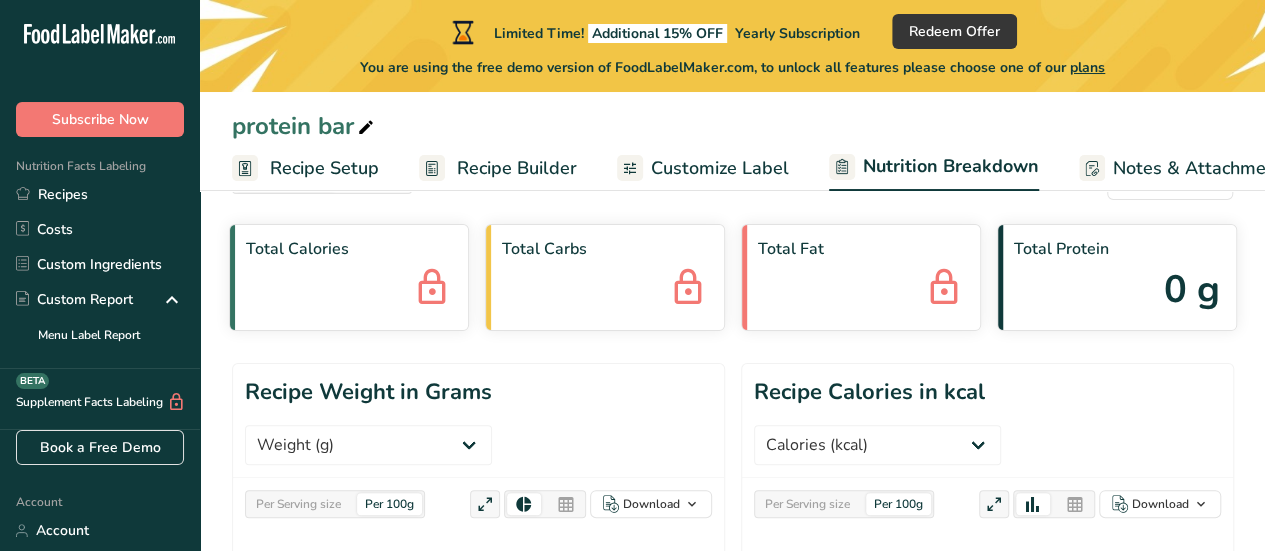 scroll, scrollTop: 100, scrollLeft: 0, axis: vertical 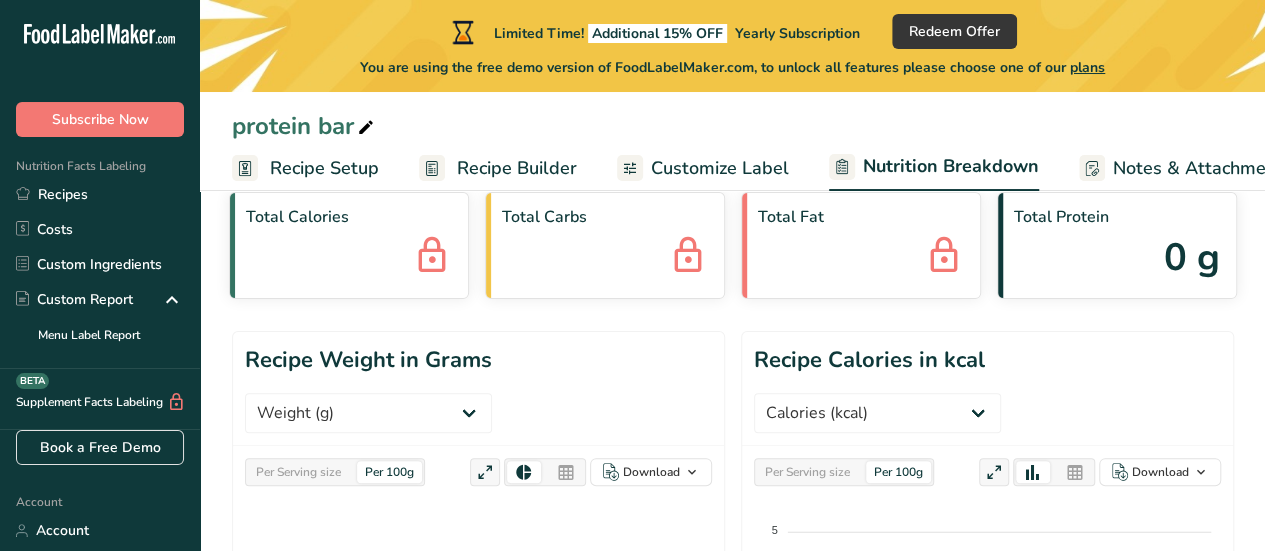 click on "Recipe Builder" at bounding box center [517, 168] 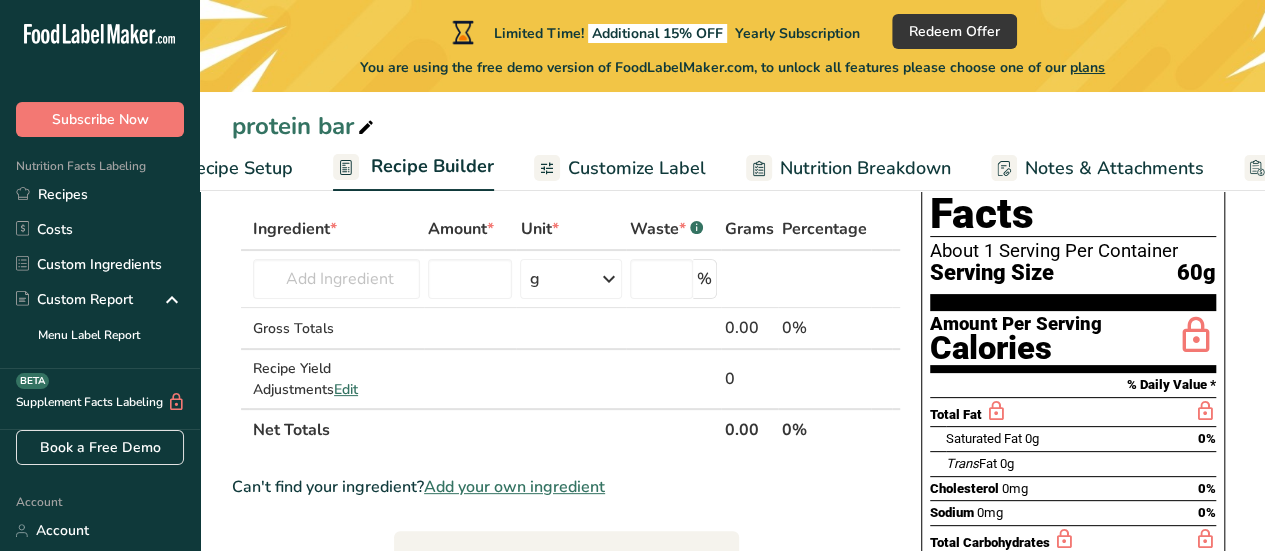 scroll, scrollTop: 0, scrollLeft: 193, axis: horizontal 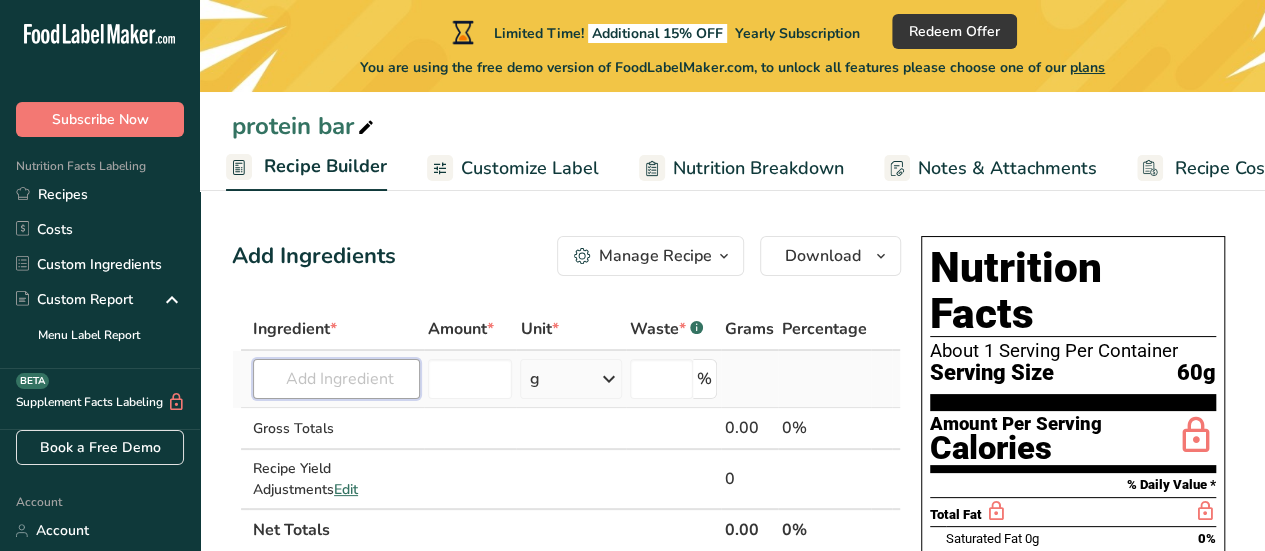 click at bounding box center [336, 379] 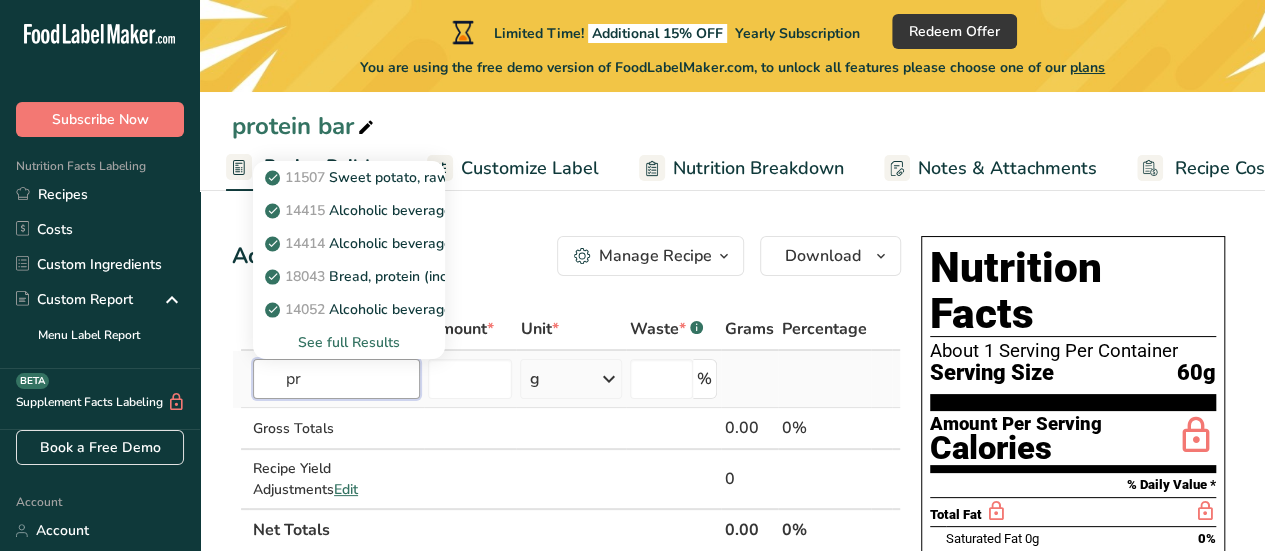 type on "p" 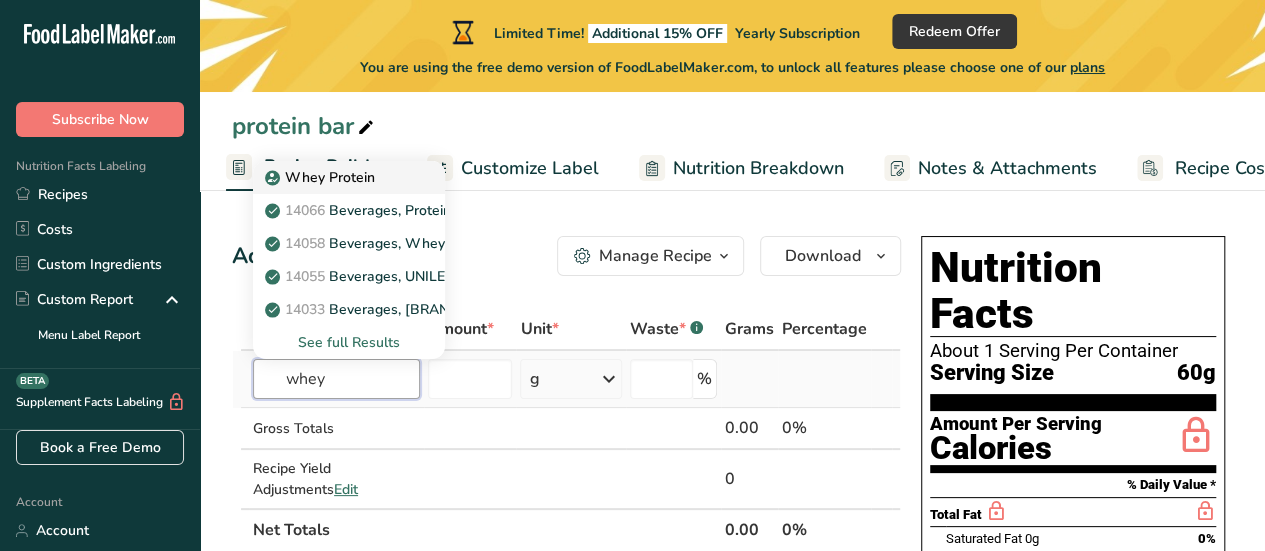 type on "whey" 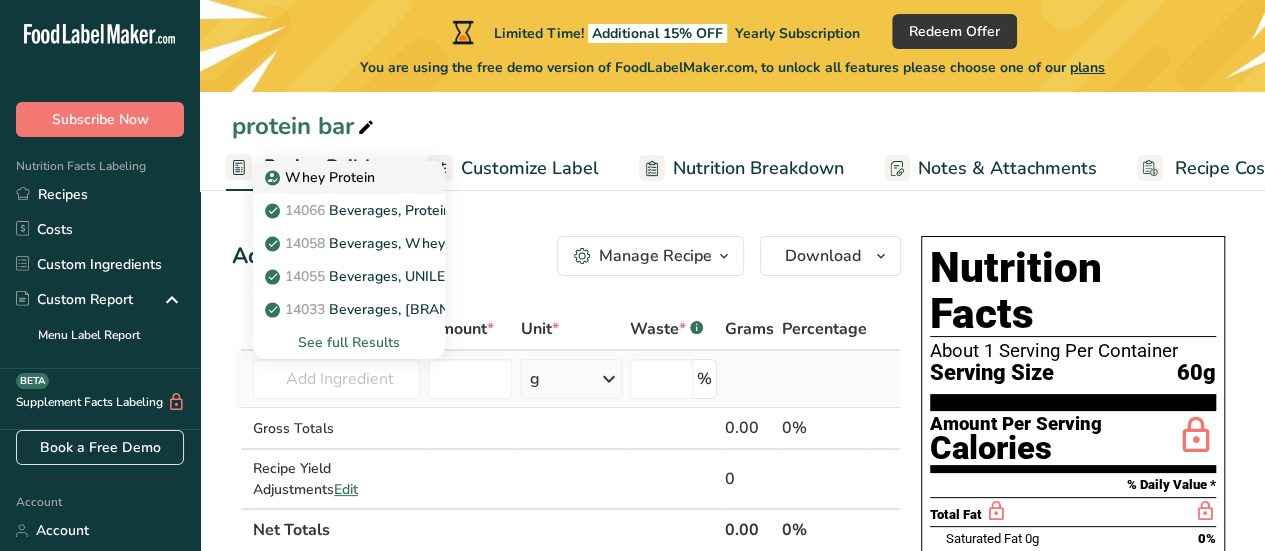click on "Whey Protein" at bounding box center [322, 177] 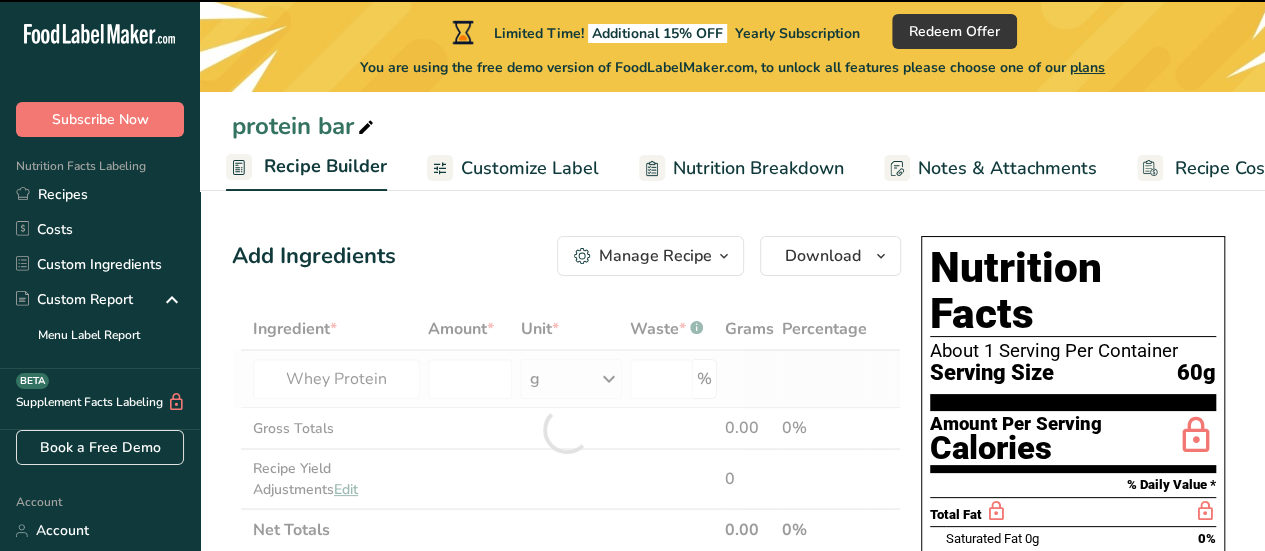 type on "0" 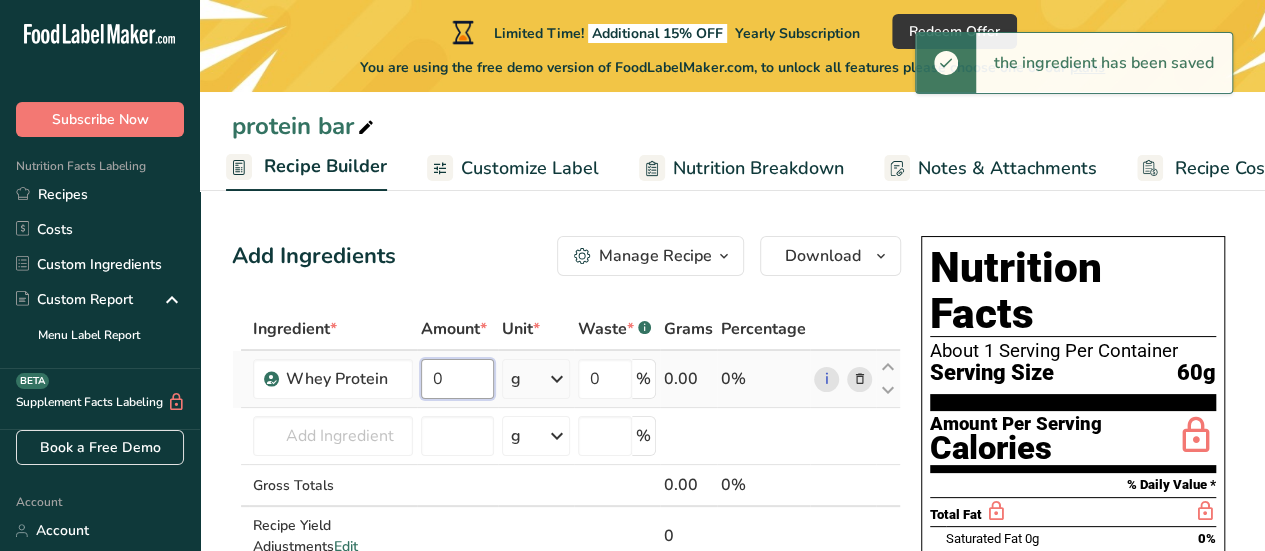 click on "0" at bounding box center [457, 379] 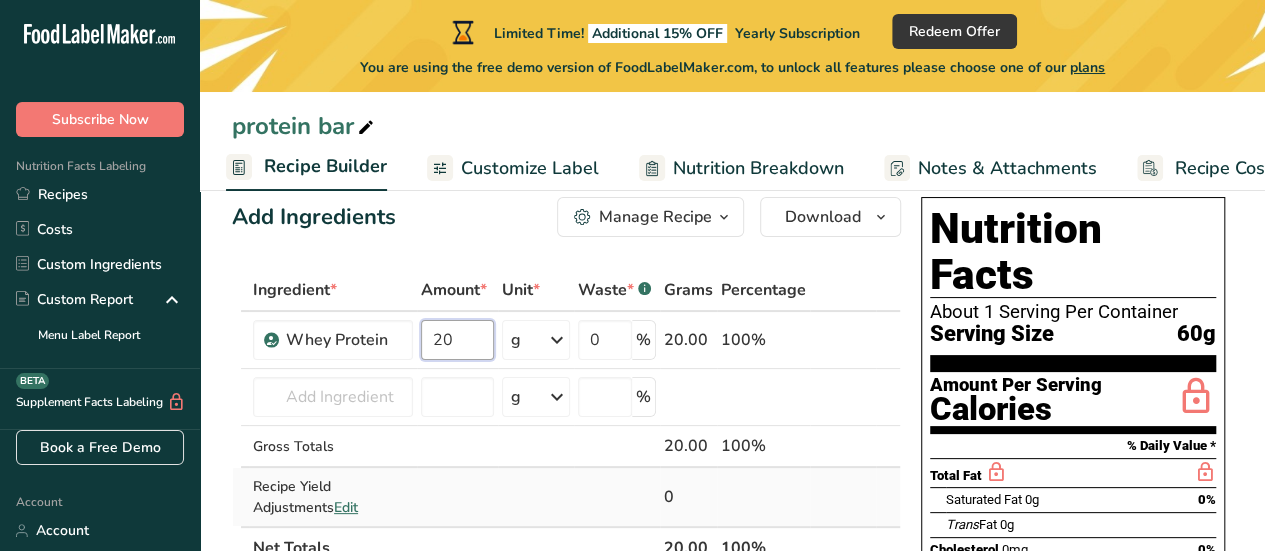 scroll, scrollTop: 100, scrollLeft: 0, axis: vertical 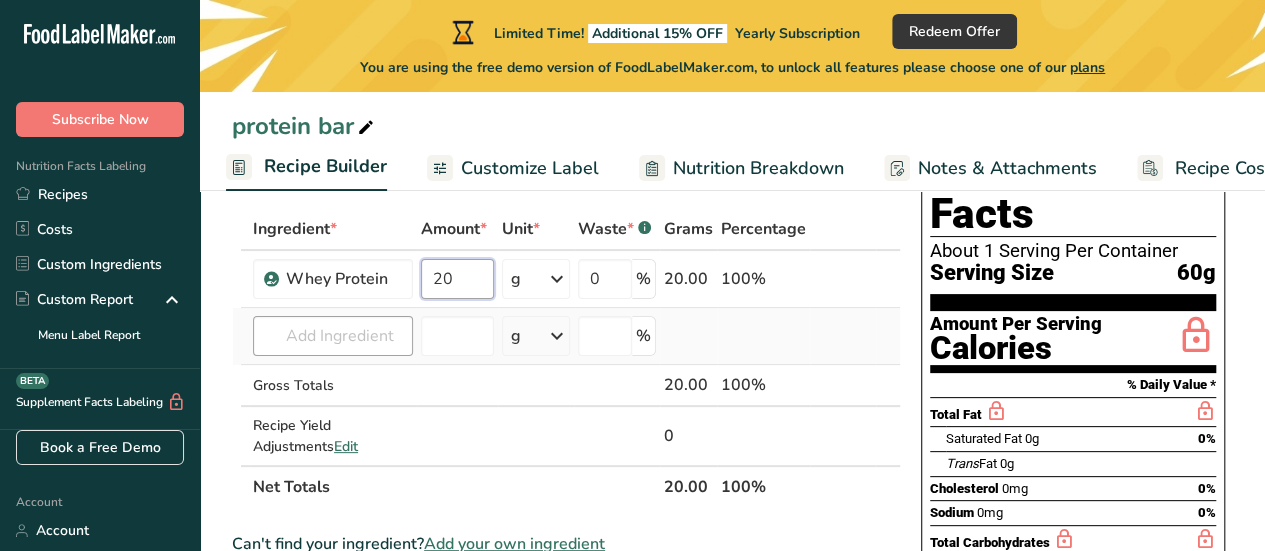 type on "20" 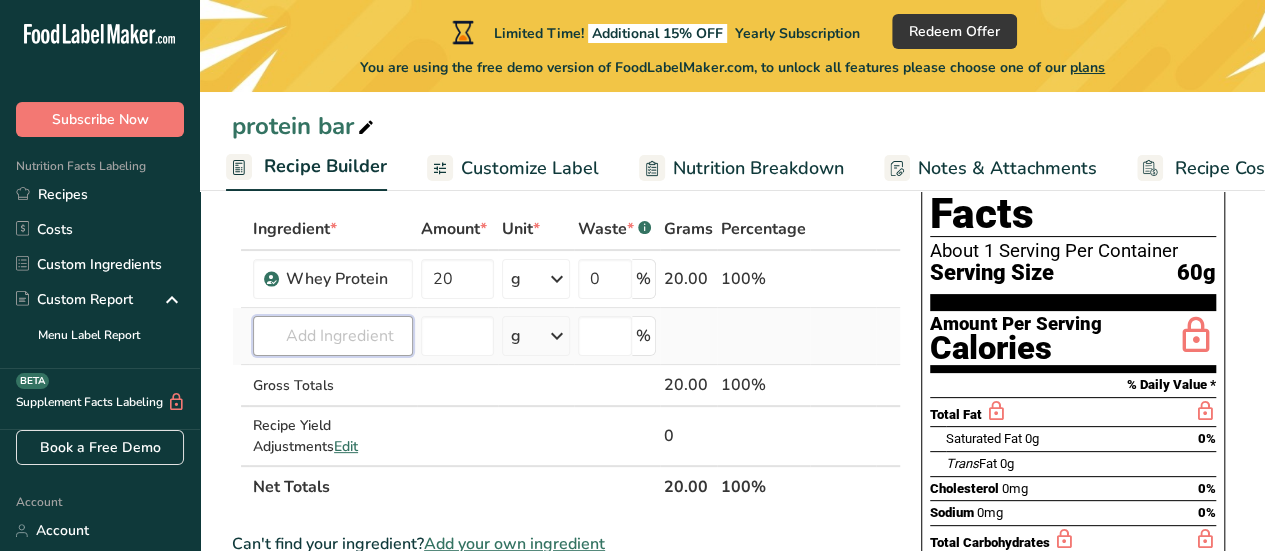 click on "Ingredient *
Amount *
Unit *
Waste *   .a-a{fill:#347362;}.b-a{fill:#fff;}          Grams
Percentage
Whey Protein
20
g
Weight Units
g
kg
mg
See more
Volume Units
l
Volume units require a density conversion. If you know your ingredient's density enter it below. Otherwise, click on "RIA" our AI Regulatory bot - she will be able to help you
lb/ft3
g/cm3
Confirm
mL
Volume units require a density conversion. If you know your ingredient's density enter it below. Otherwise, click on "RIA" our AI Regulatory bot - she will be able to help you
lb/ft3" at bounding box center (566, 358) 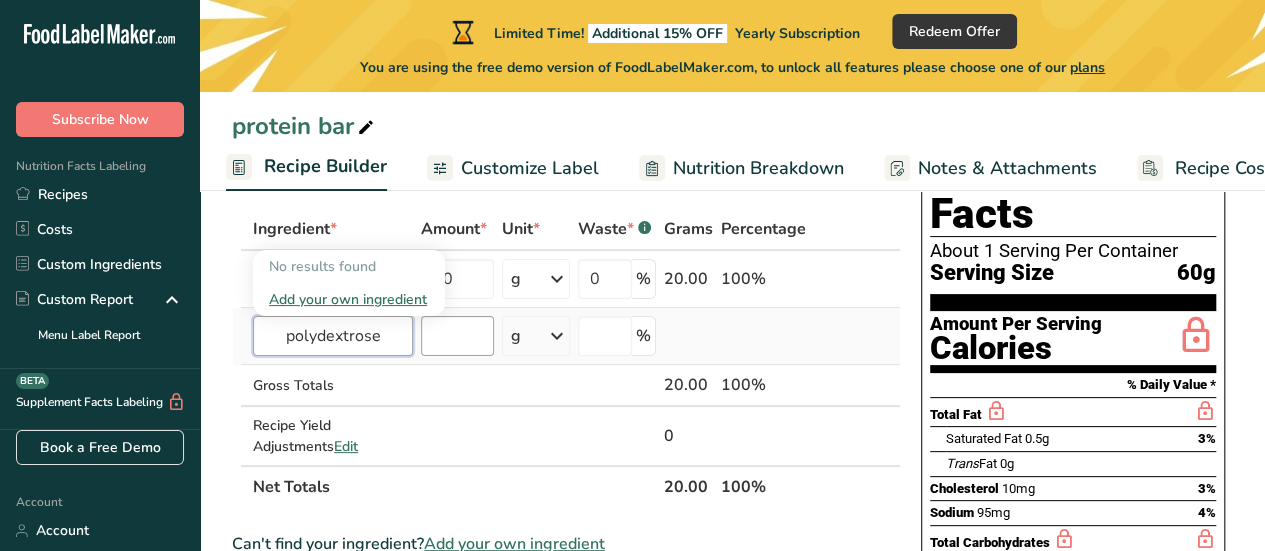 type on "polydextrose" 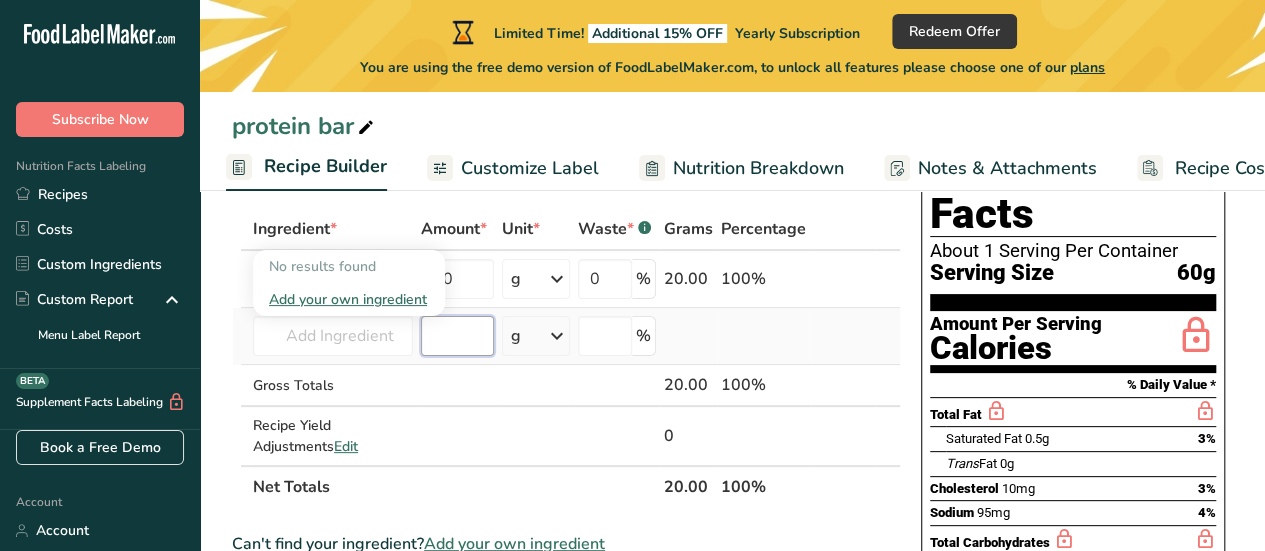 click at bounding box center [457, 336] 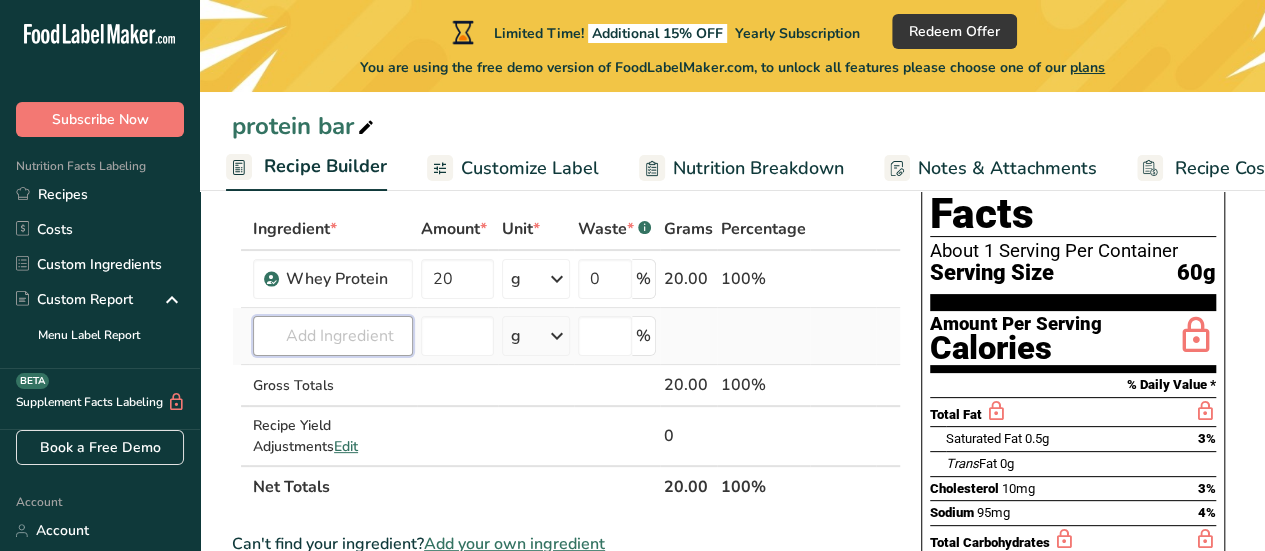 click at bounding box center (333, 336) 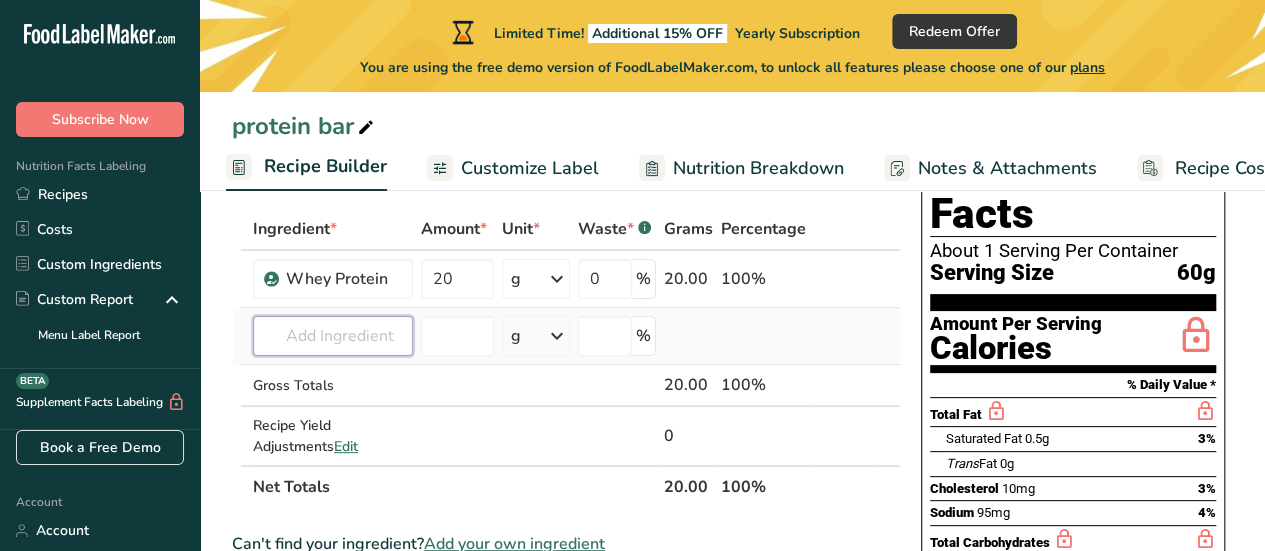 click at bounding box center [333, 336] 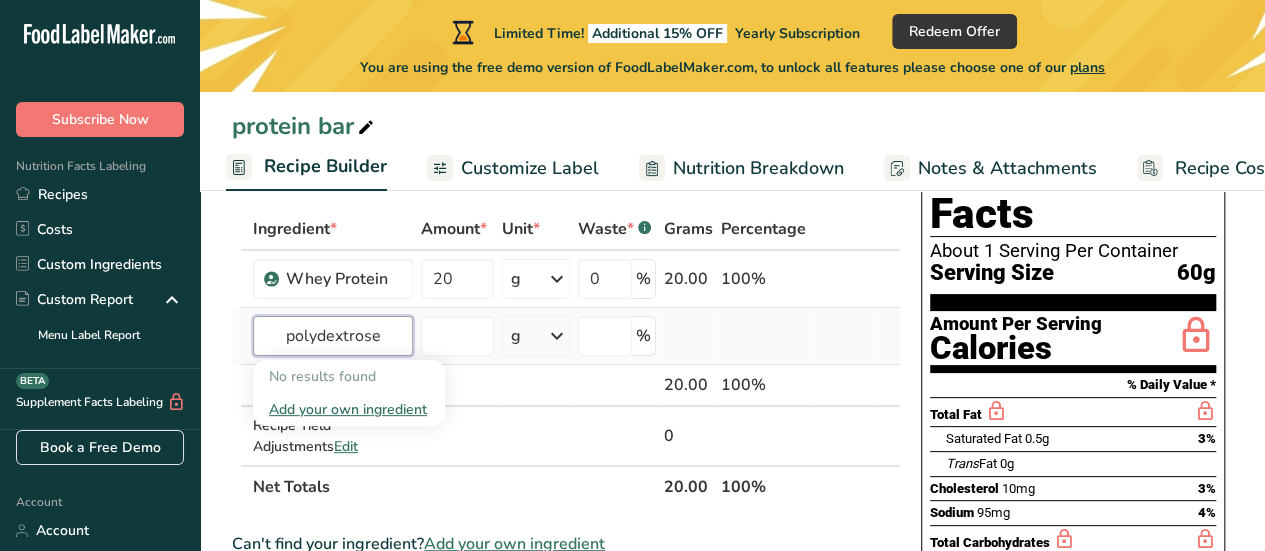 type on "polydextrose" 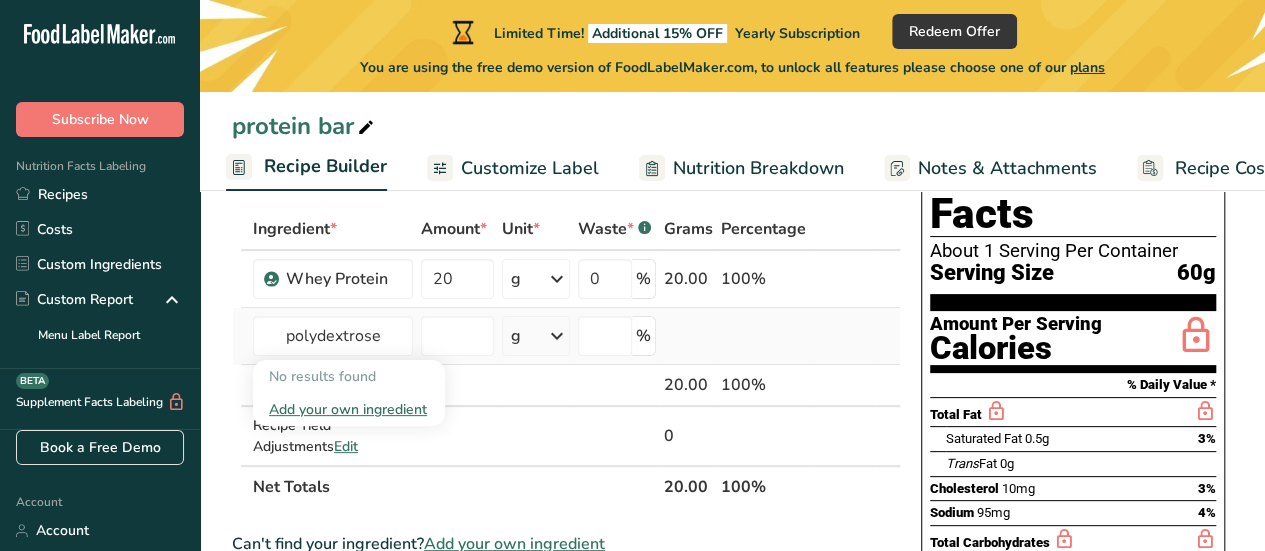 type 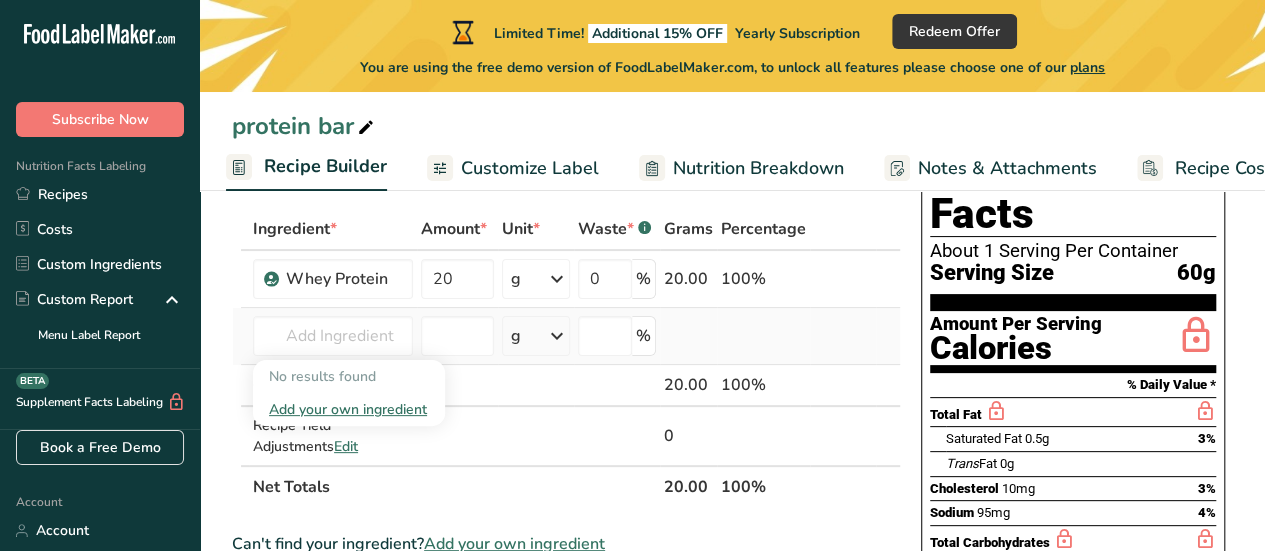 click on "Add your own ingredient" at bounding box center (349, 409) 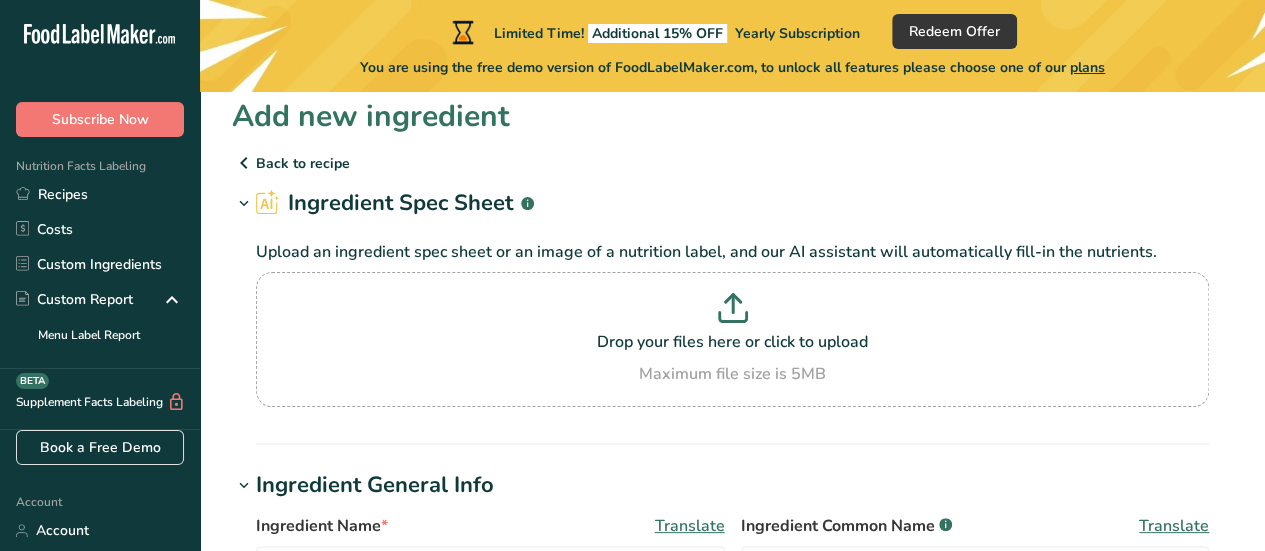 scroll, scrollTop: 200, scrollLeft: 0, axis: vertical 